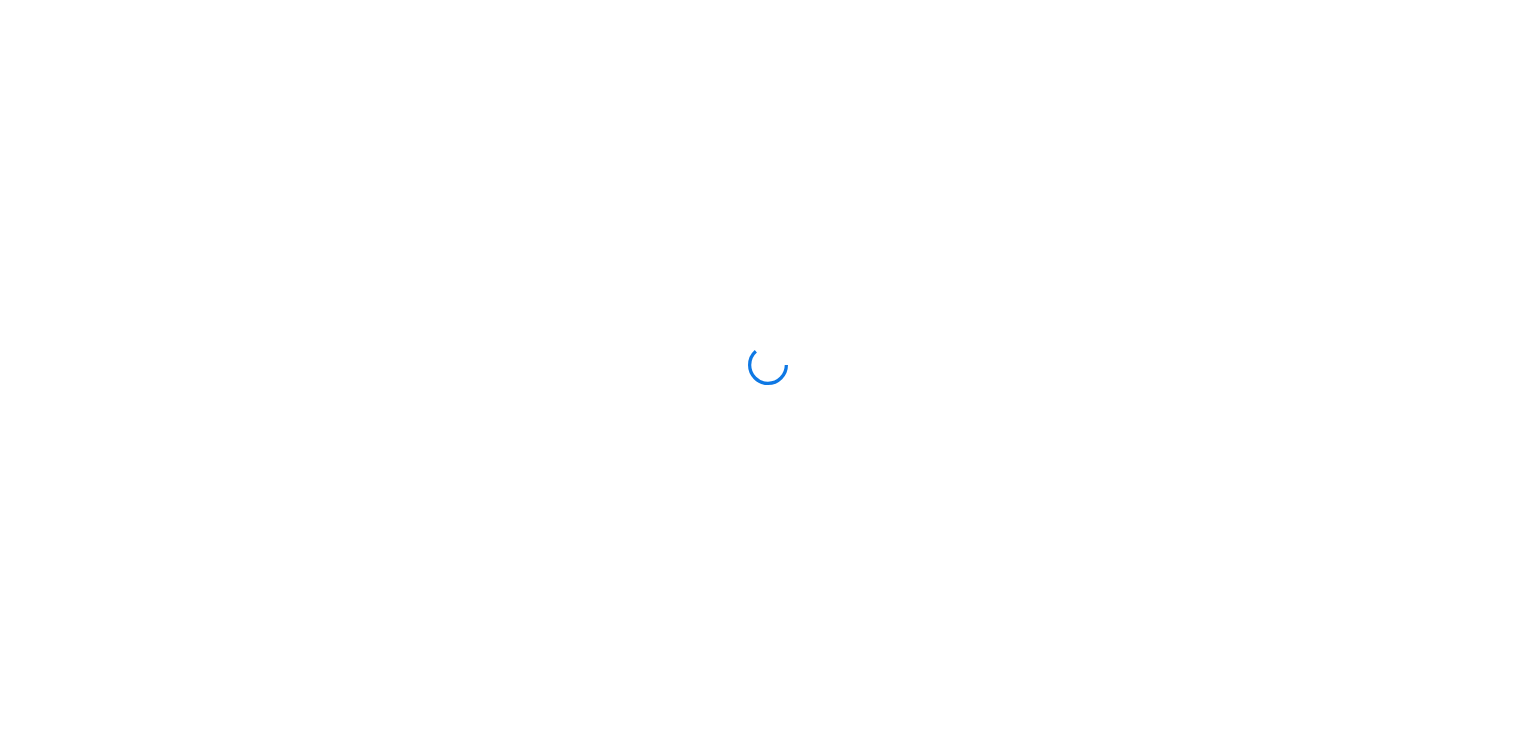 scroll, scrollTop: 0, scrollLeft: 0, axis: both 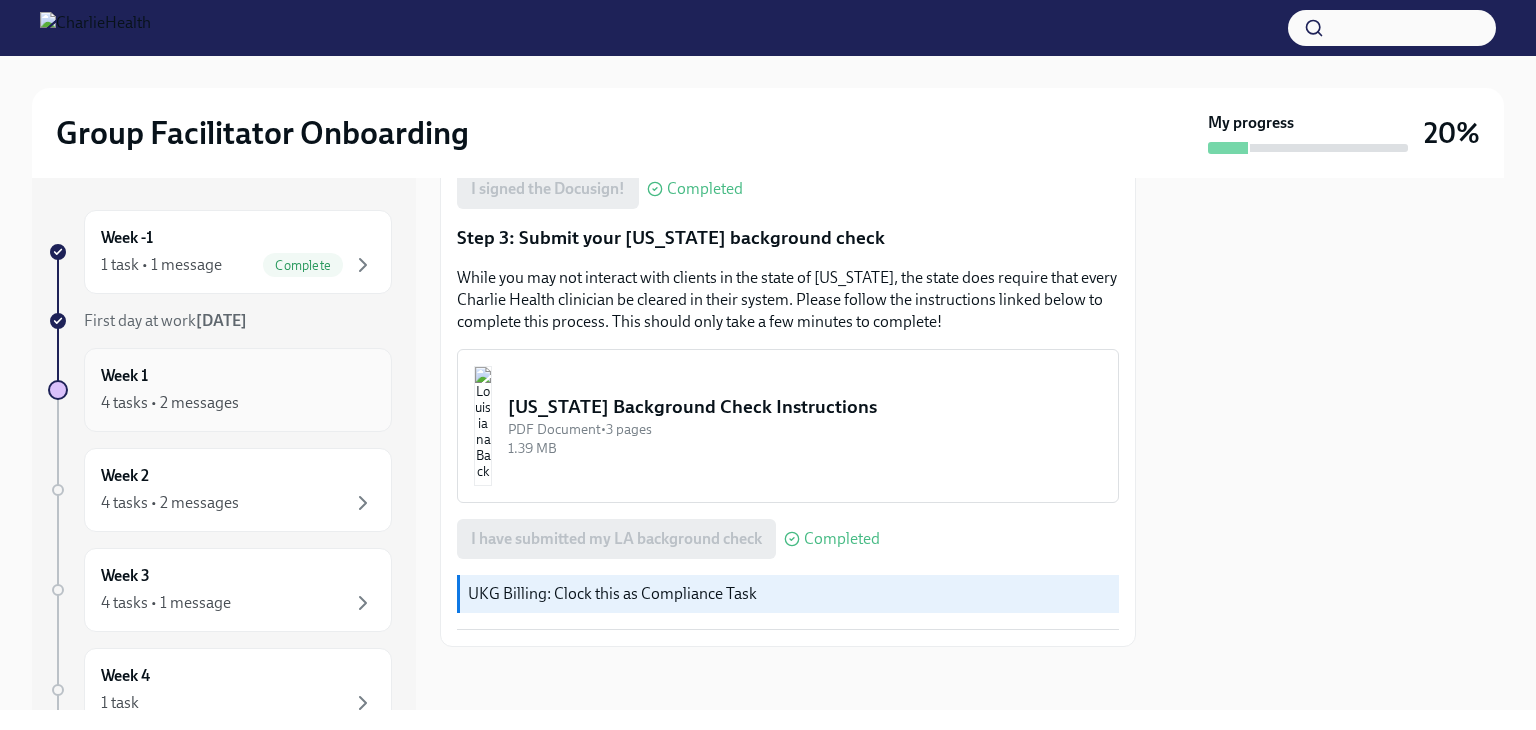 click on "4 tasks • 2 messages" at bounding box center (170, 403) 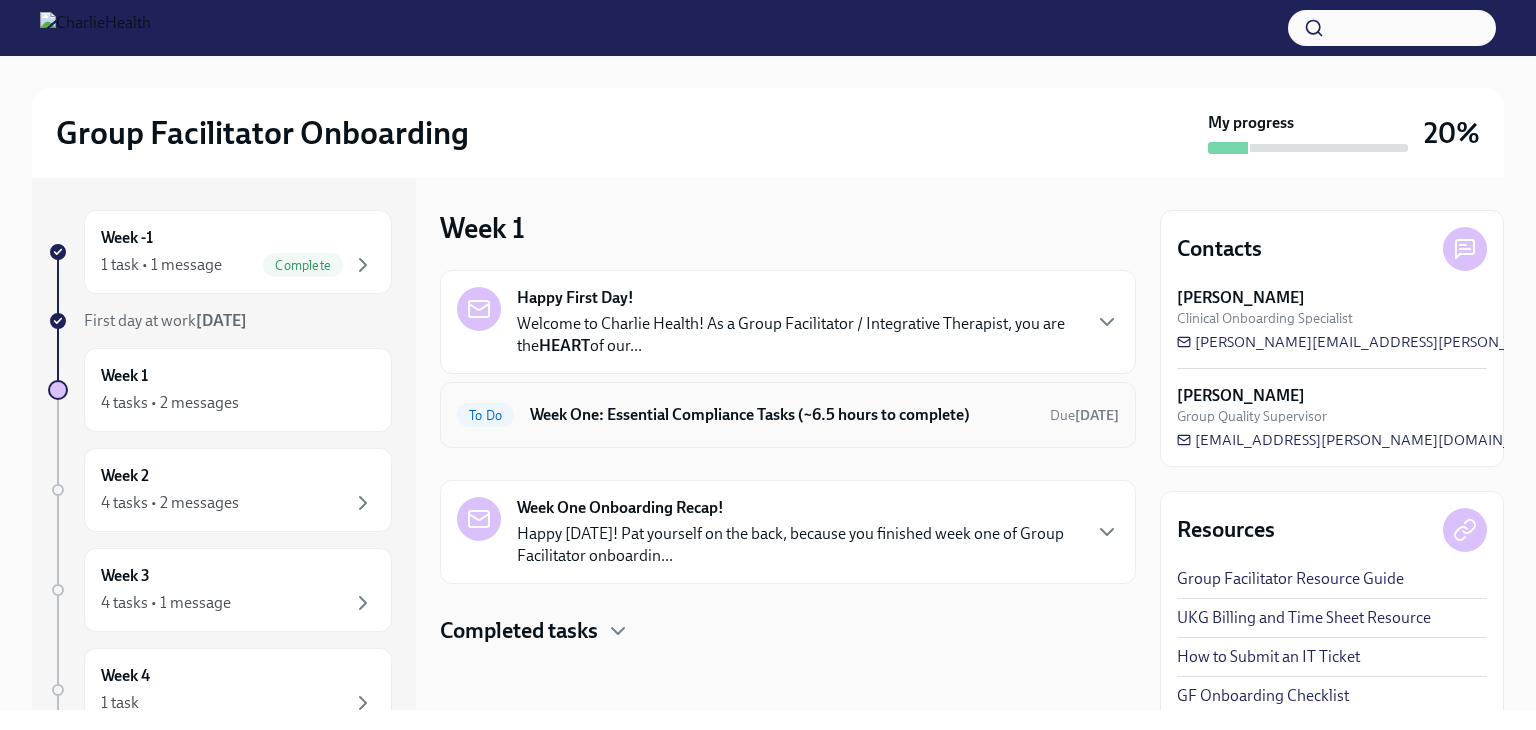 click on "Week One: Essential Compliance Tasks (~6.5 hours to complete)" at bounding box center (782, 415) 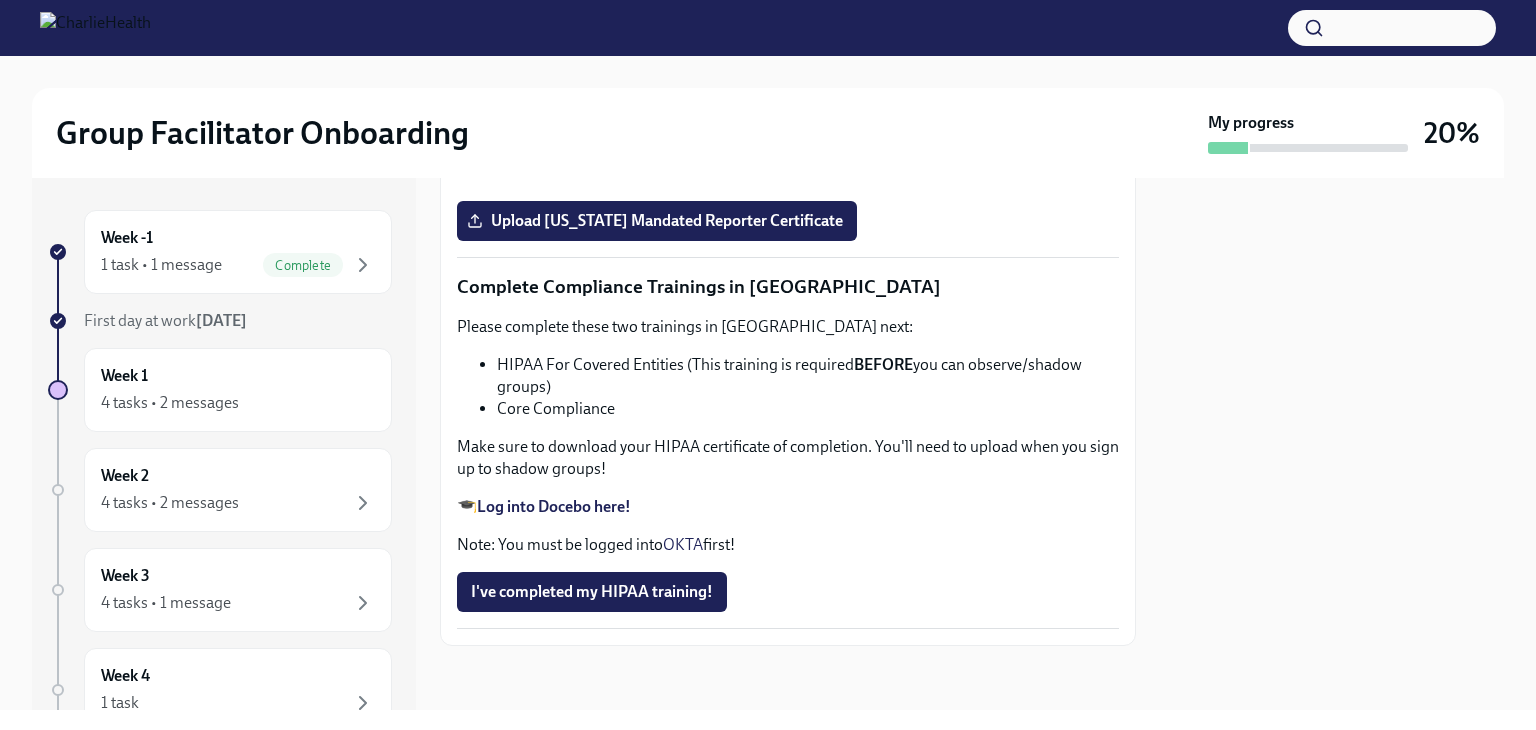 scroll, scrollTop: 3990, scrollLeft: 0, axis: vertical 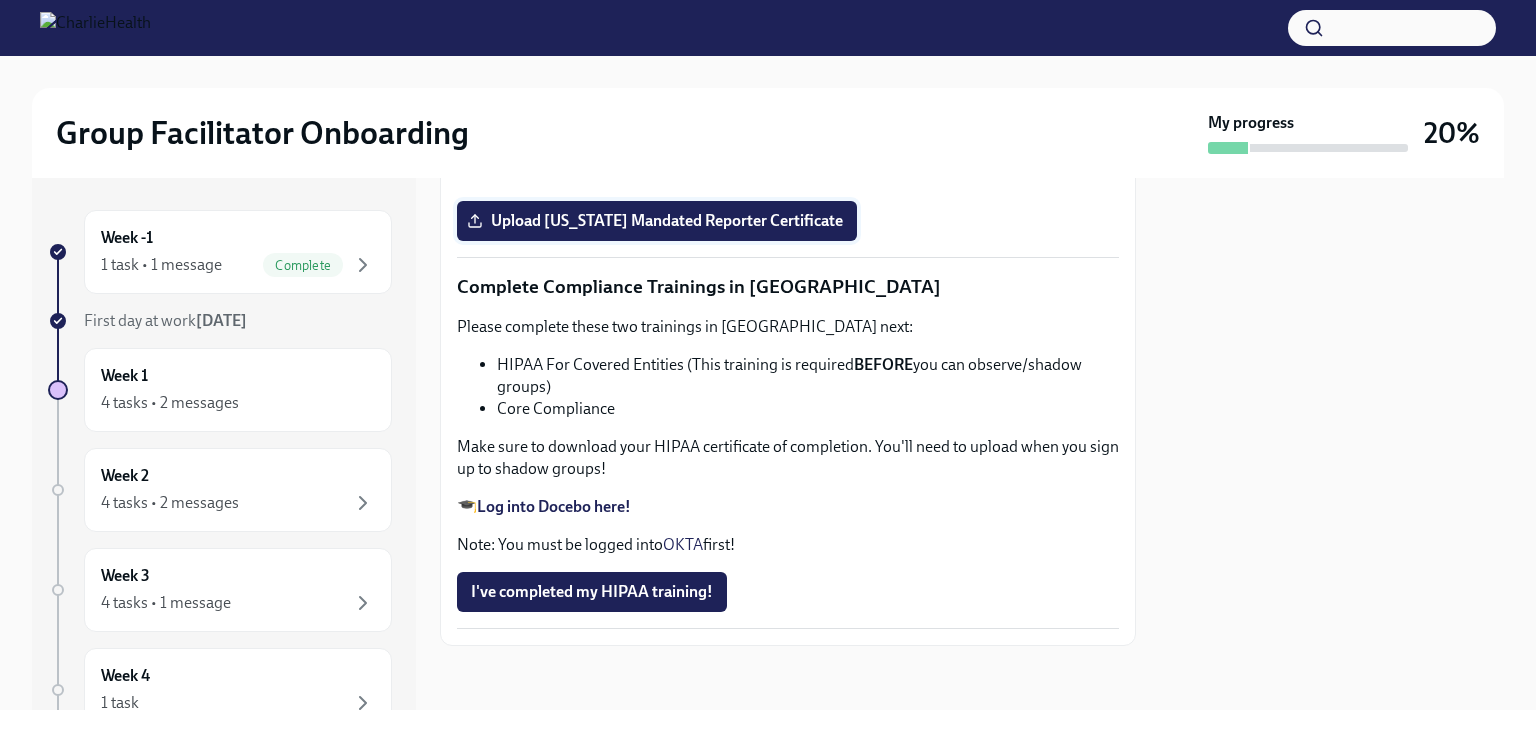 click on "Upload [US_STATE] Mandated Reporter Certificate" at bounding box center (657, 221) 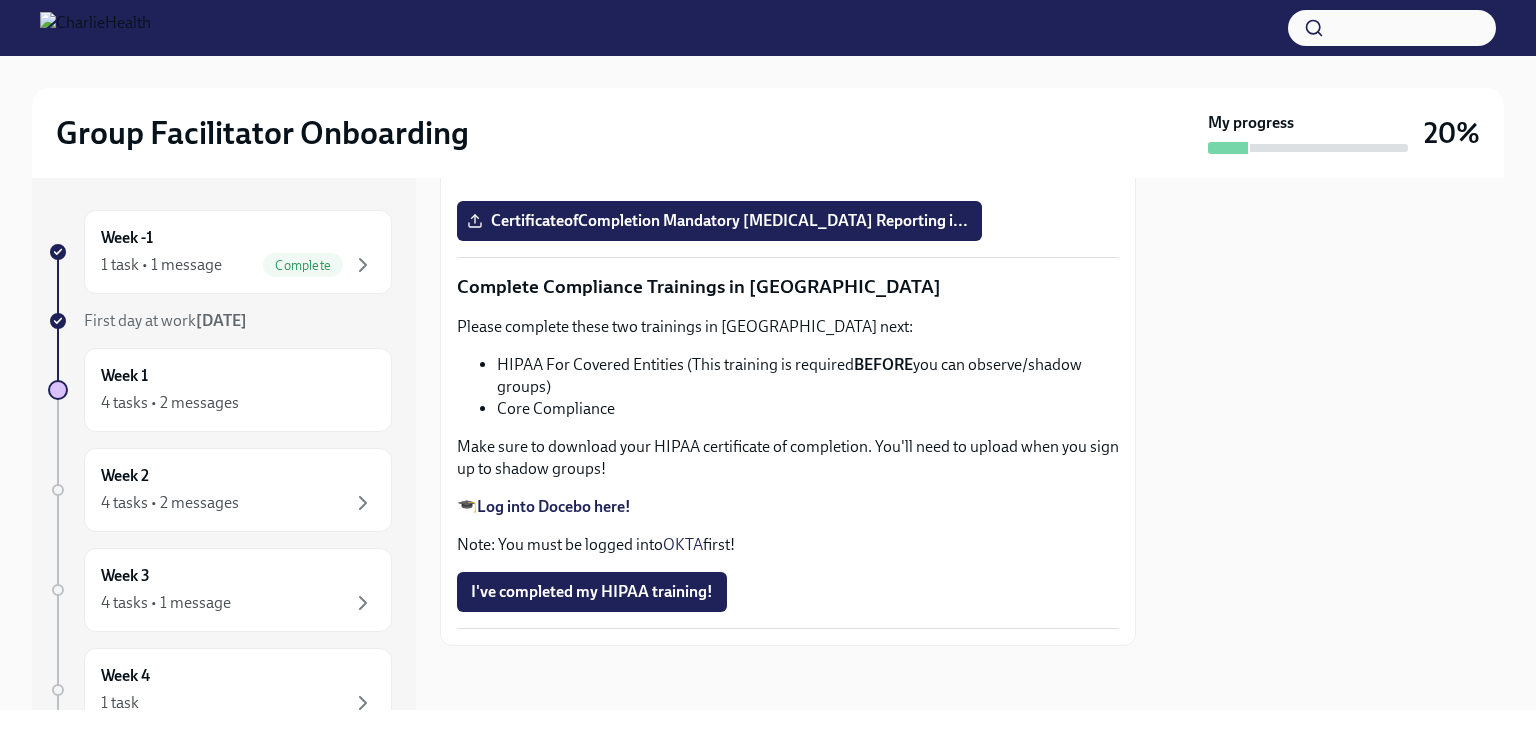 scroll, scrollTop: 4690, scrollLeft: 0, axis: vertical 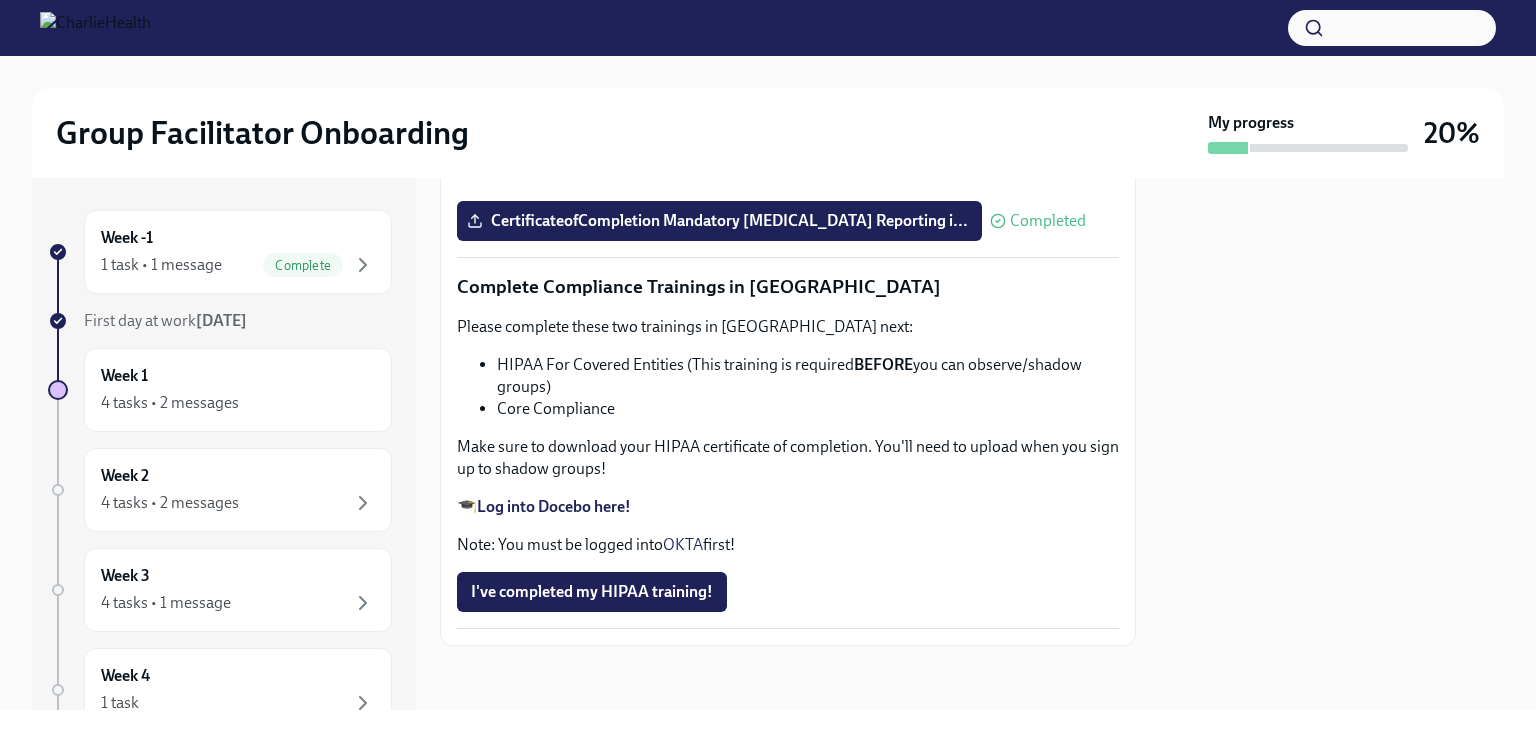 click on "Log into Docebo here!" at bounding box center (554, 506) 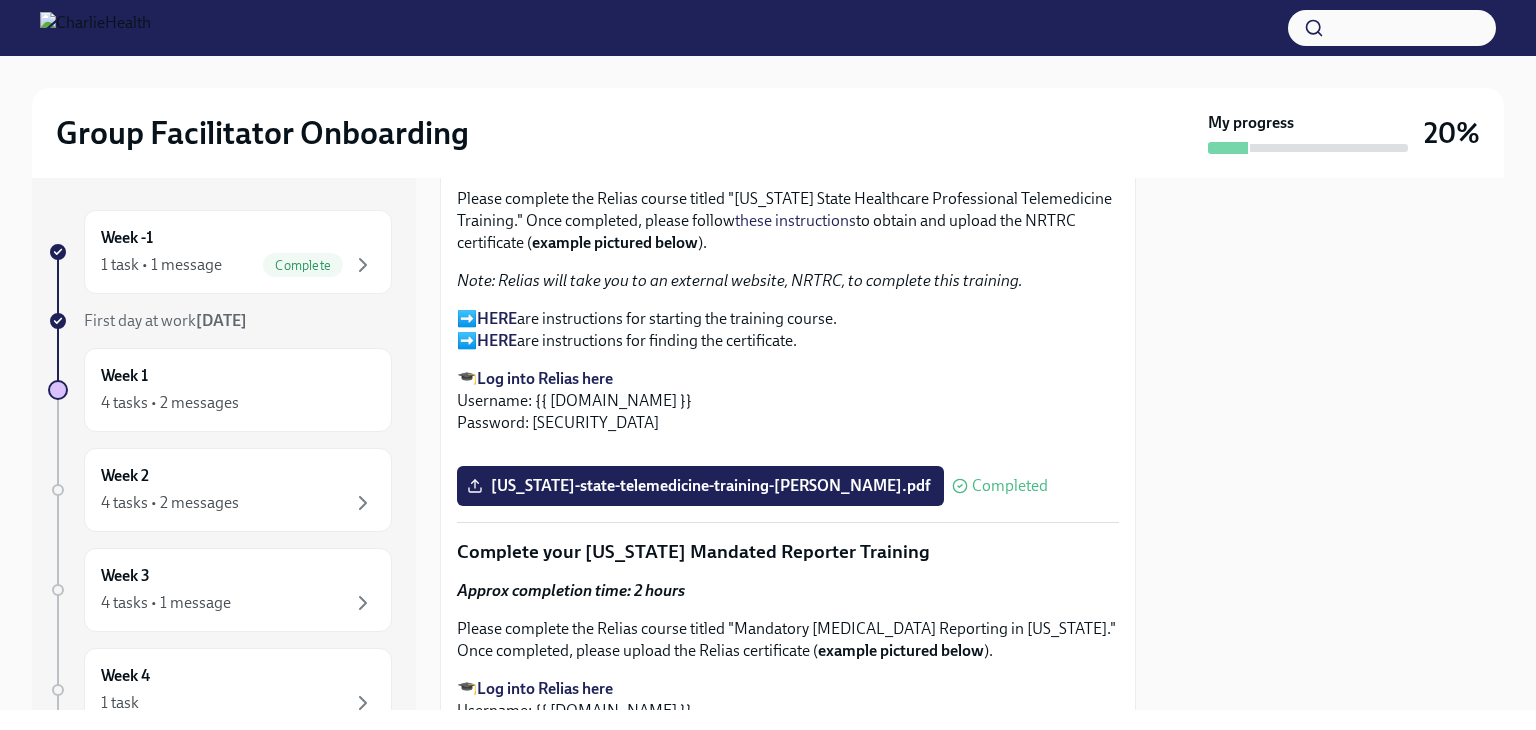 scroll, scrollTop: 3190, scrollLeft: 0, axis: vertical 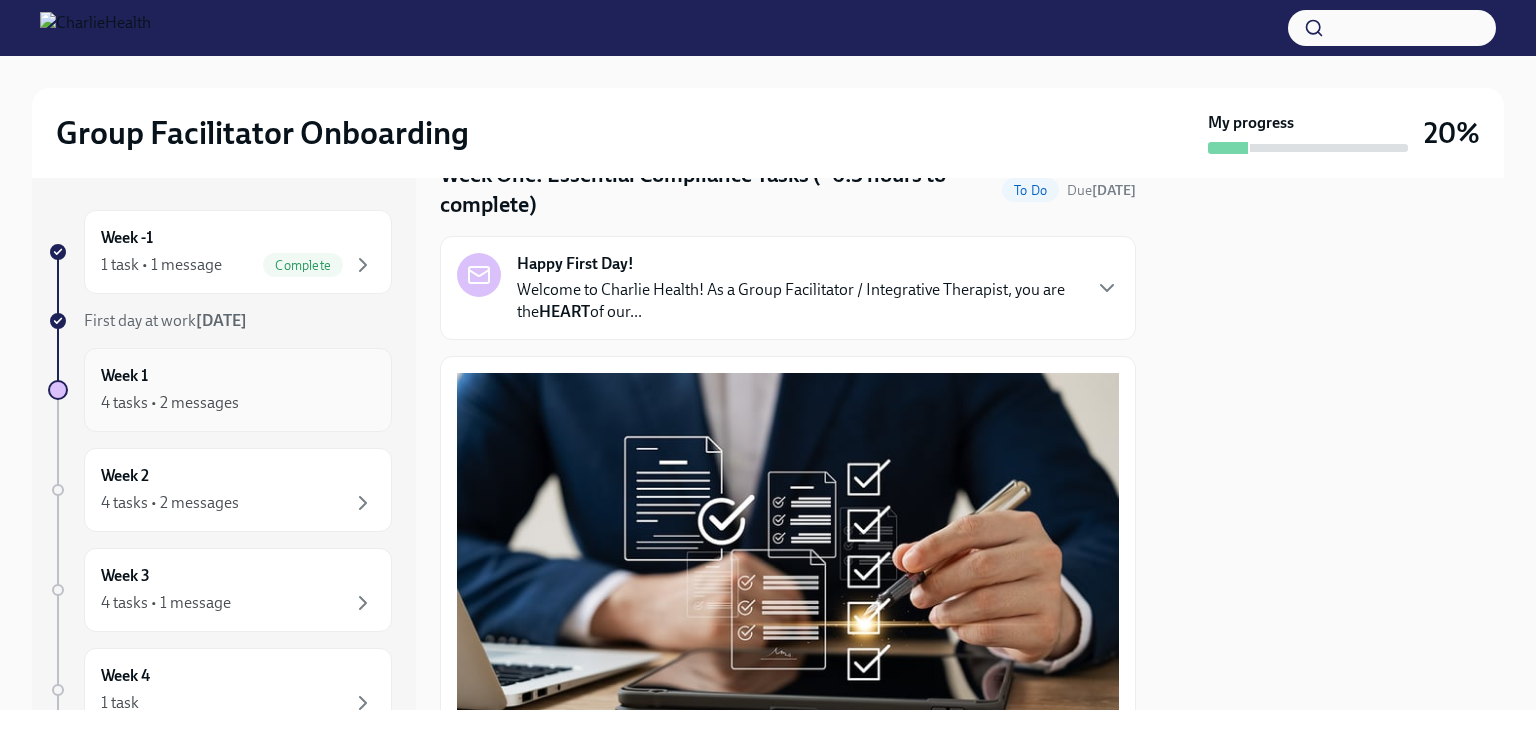click on "4 tasks • 2 messages" at bounding box center (170, 403) 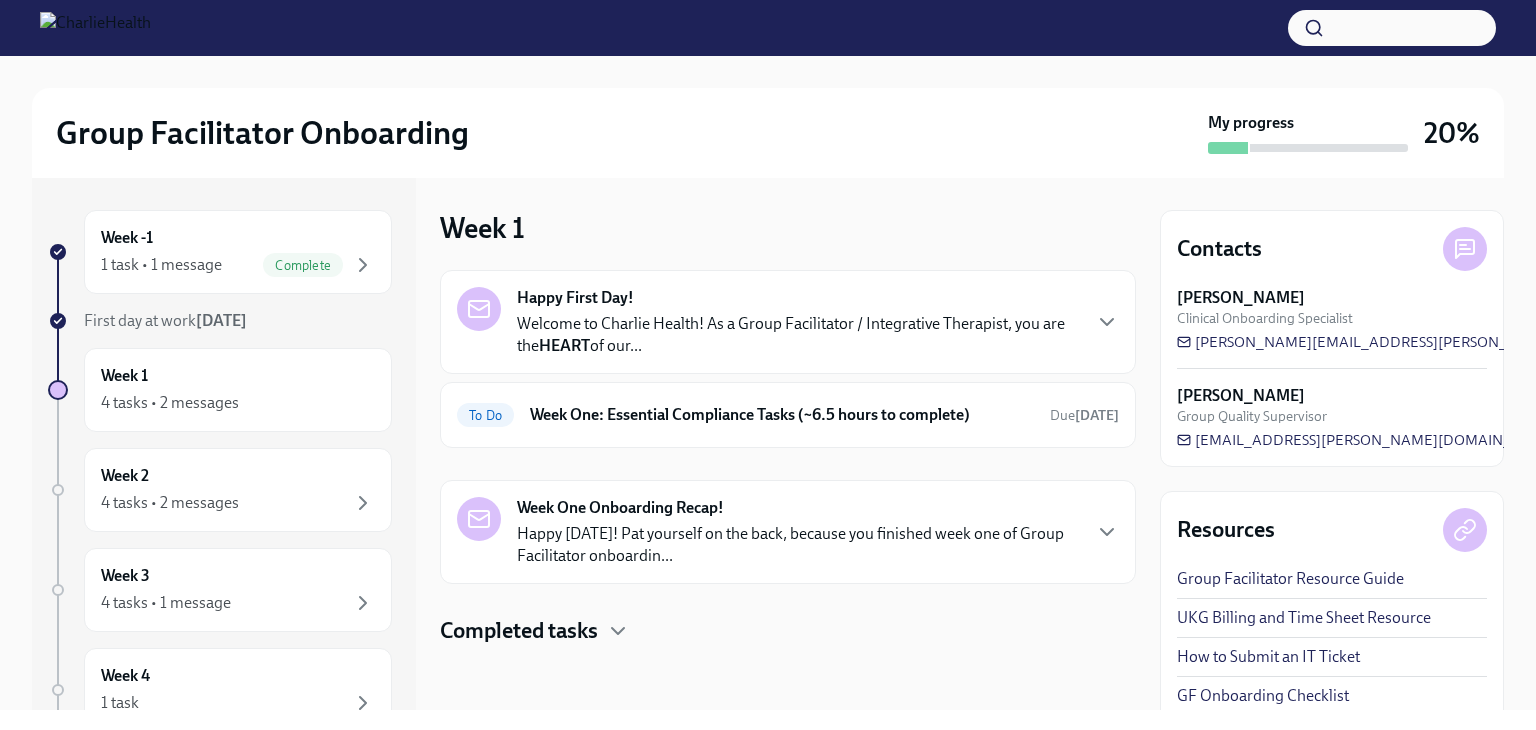 click on "Happy First Day! Welcome to Charlie Health! As a Group Facilitator / Integrative Therapist, you are the  HEART  of our..." at bounding box center [788, 322] 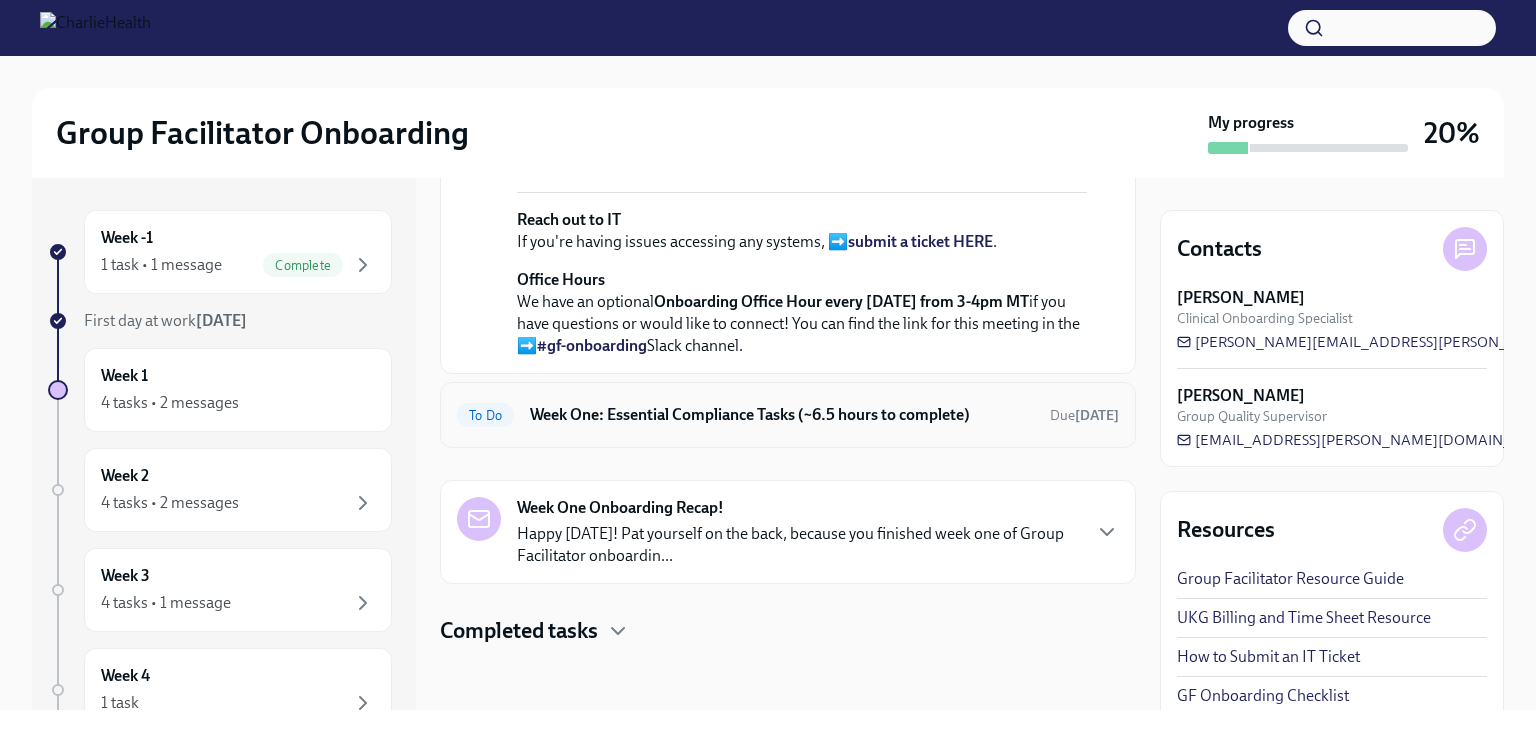 scroll, scrollTop: 840, scrollLeft: 0, axis: vertical 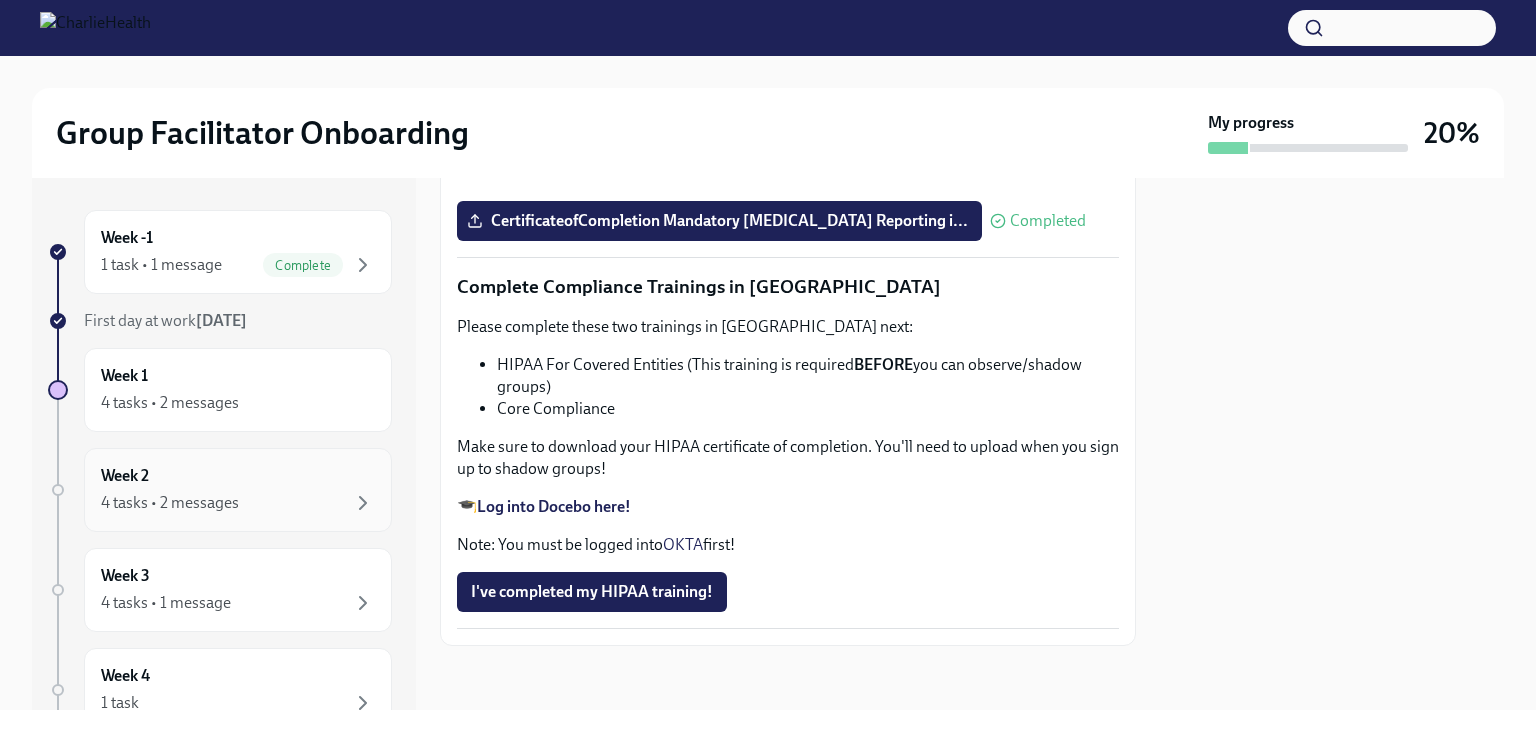 click on "4 tasks • 2 messages" at bounding box center (170, 503) 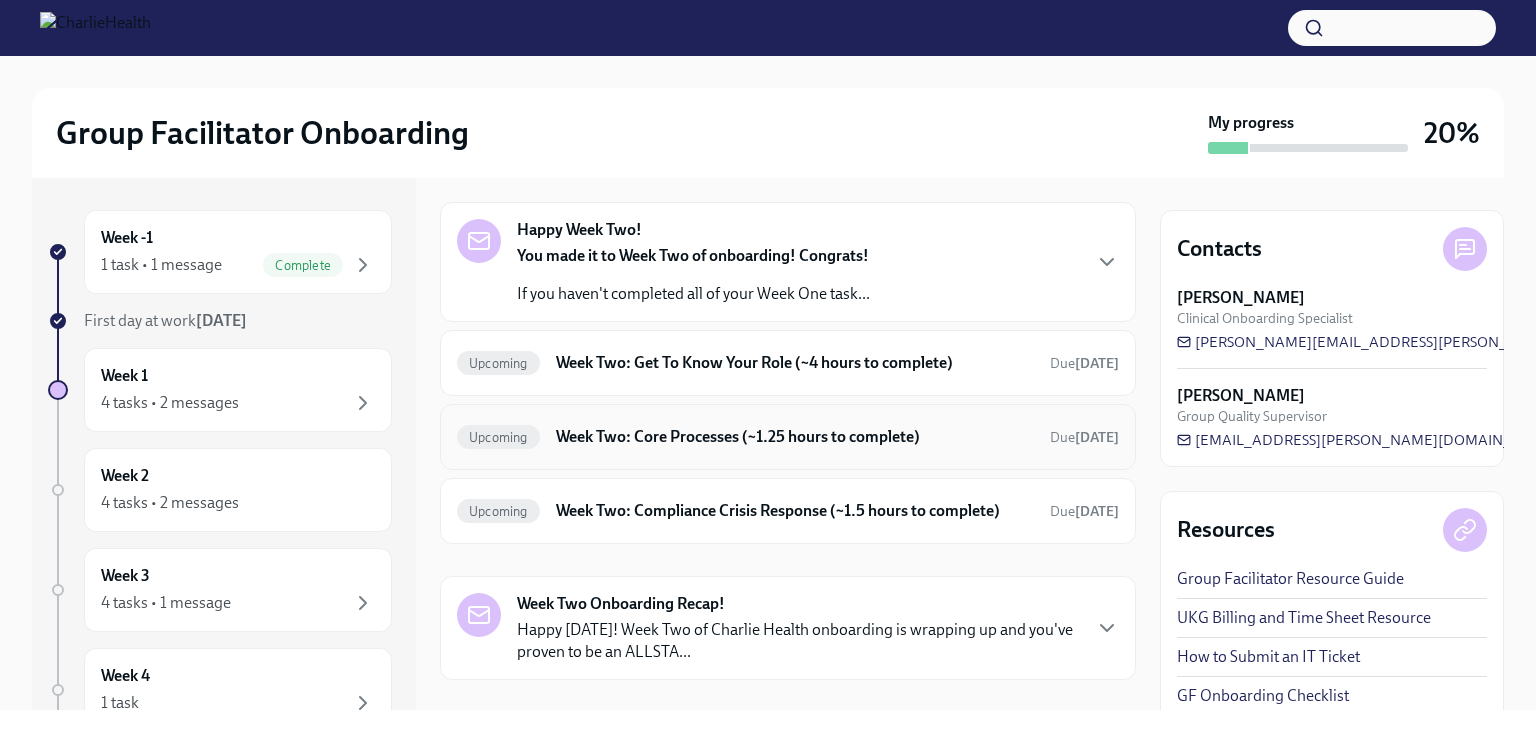 scroll, scrollTop: 162, scrollLeft: 0, axis: vertical 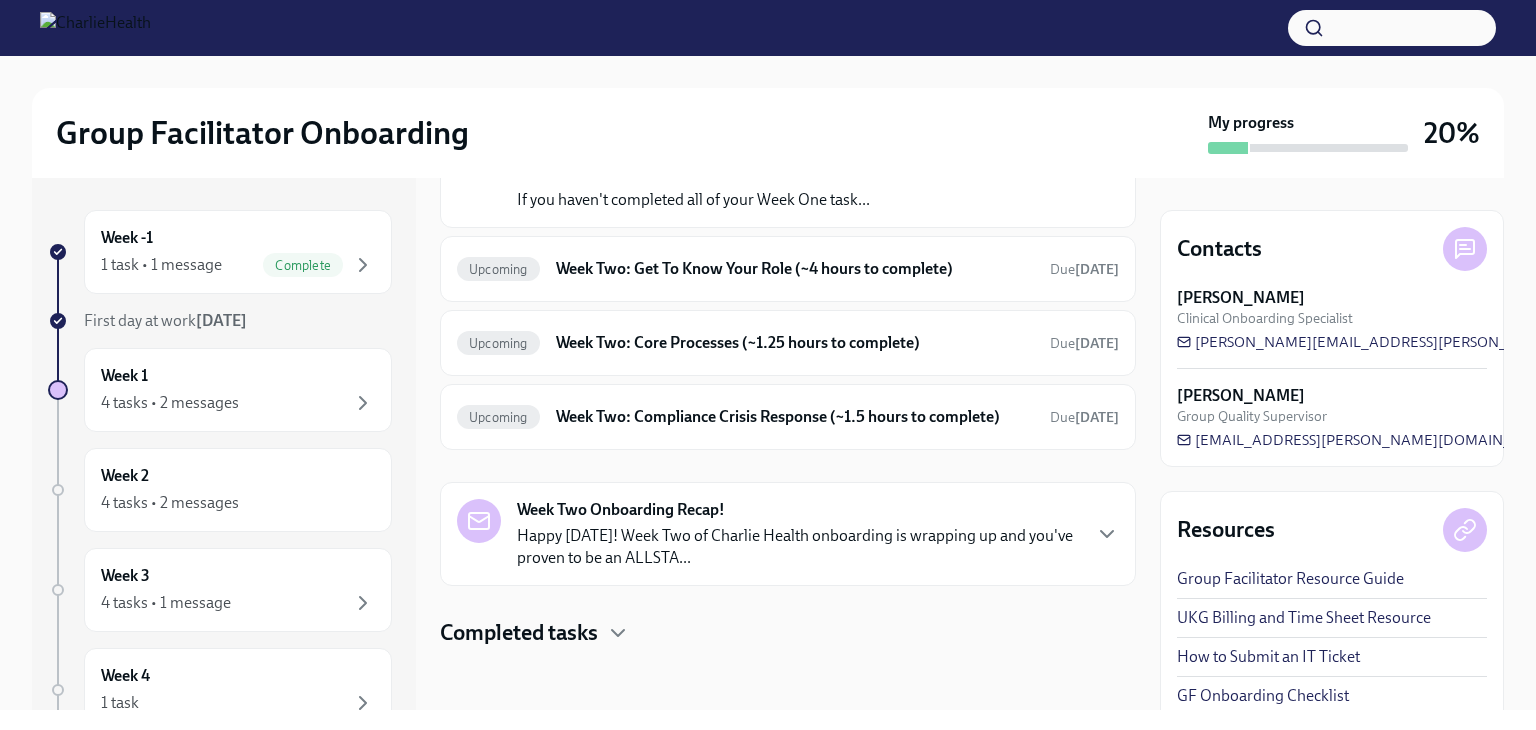click on "Happy [DATE]! Week Two of Charlie Health onboarding is wrapping up and you've proven to be an ALLSTA..." at bounding box center [798, 547] 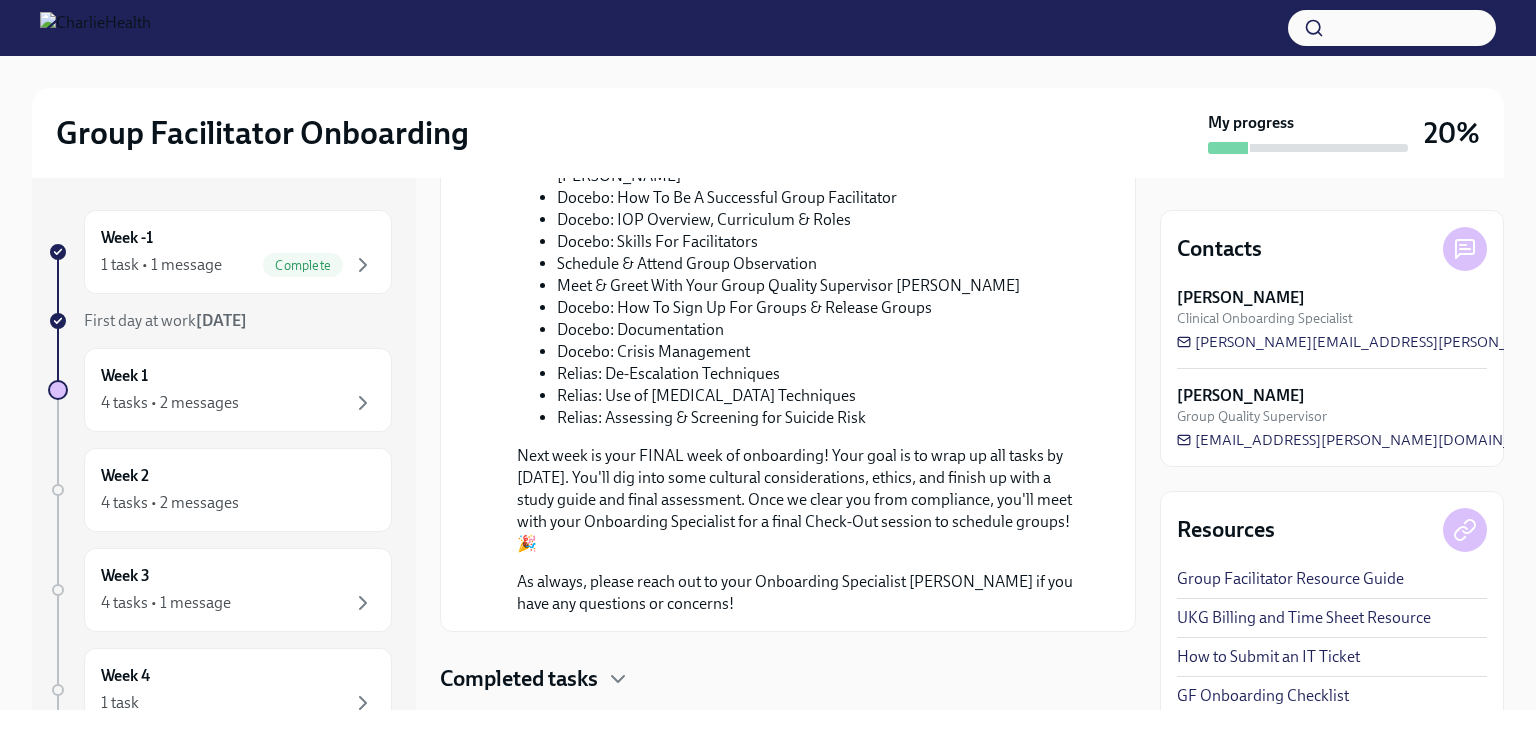 scroll, scrollTop: 1099, scrollLeft: 0, axis: vertical 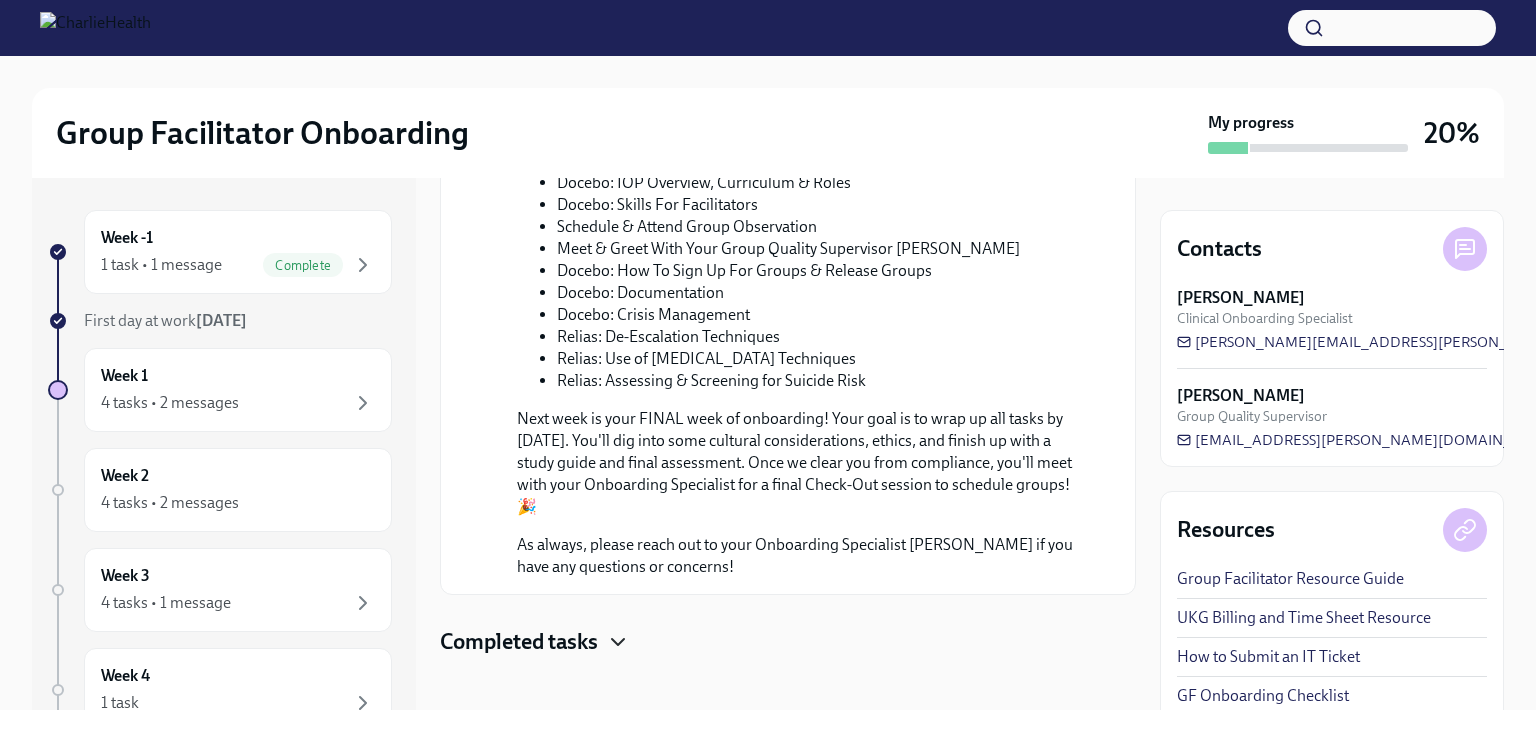 click 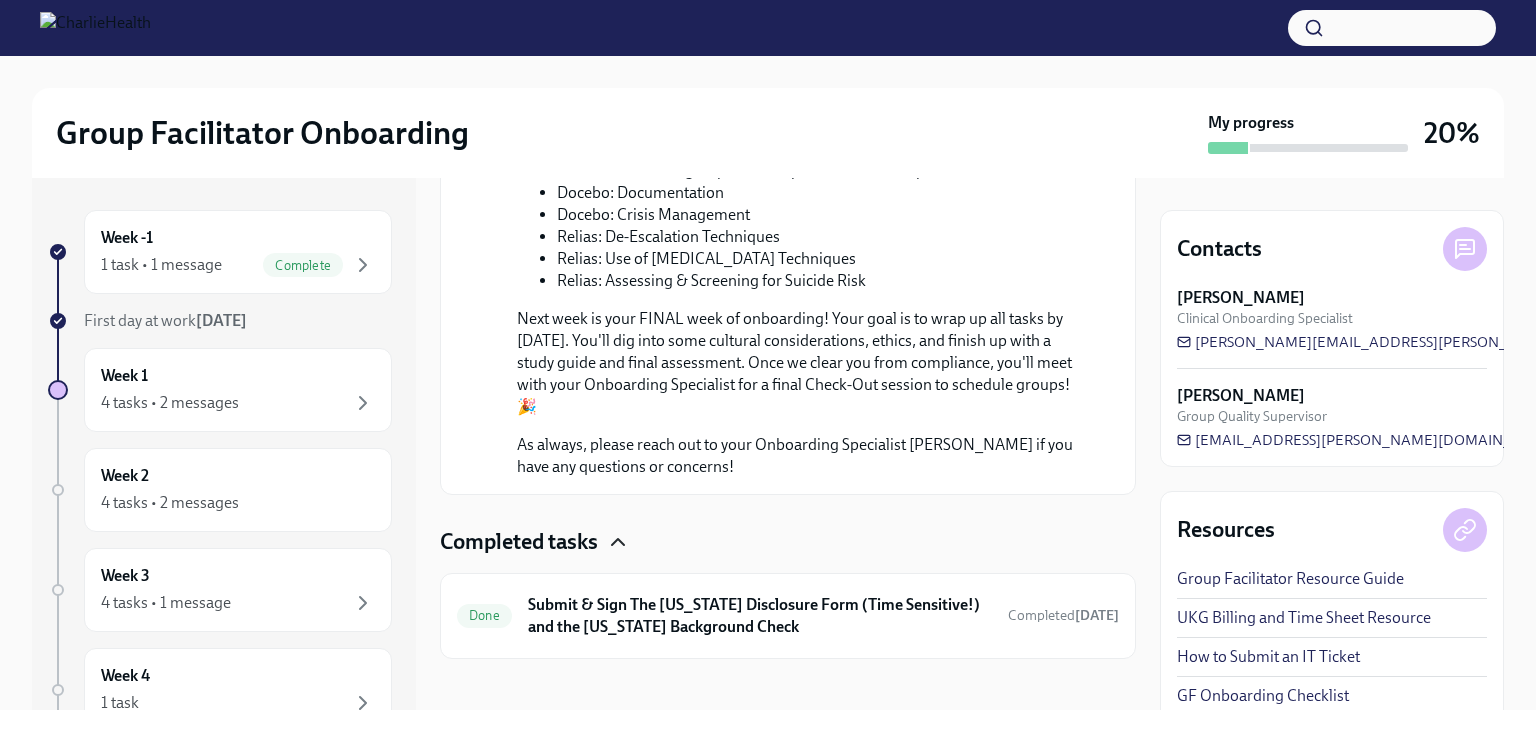 scroll, scrollTop: 1200, scrollLeft: 0, axis: vertical 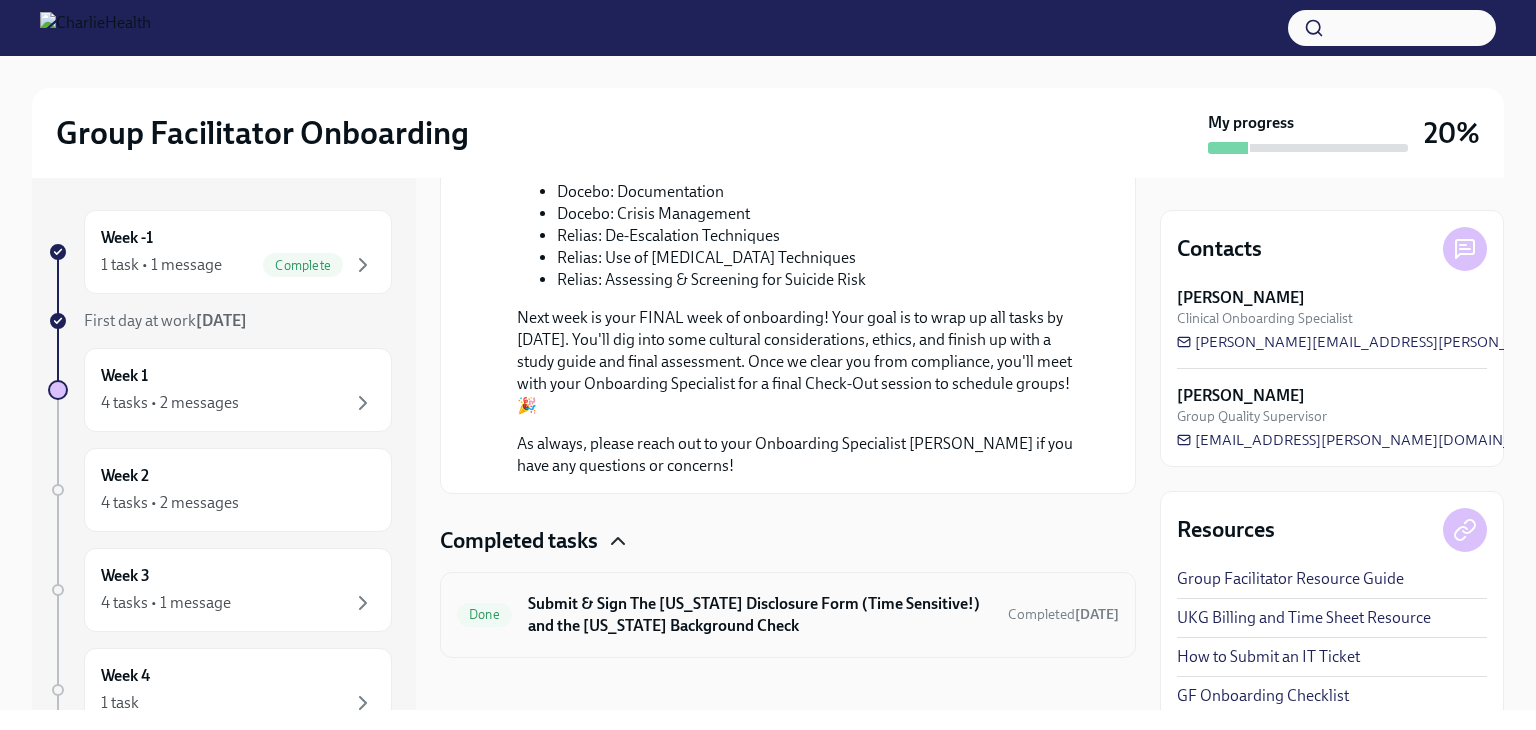 click on "Submit & Sign The [US_STATE] Disclosure Form (Time Sensitive!) and the [US_STATE] Background Check" at bounding box center [760, 615] 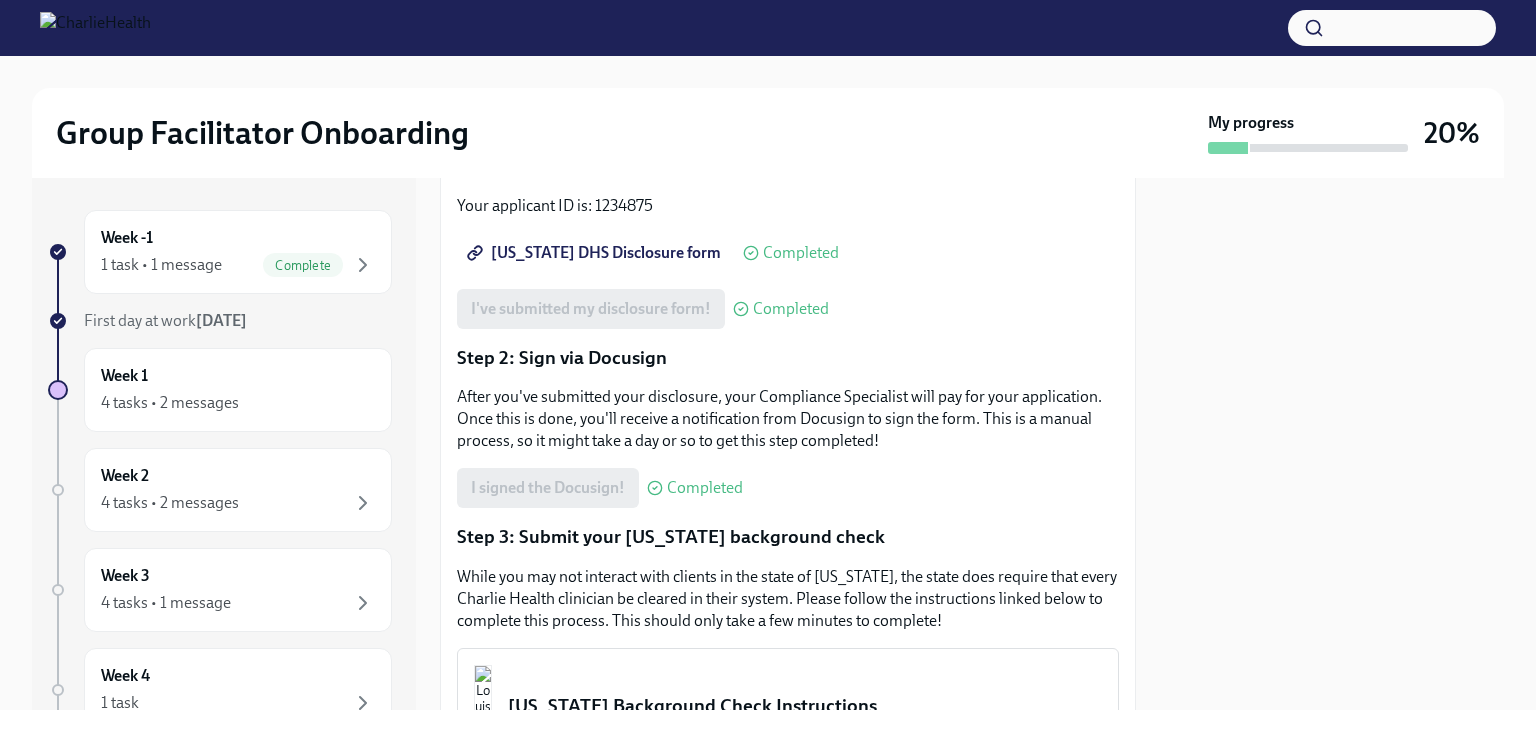 scroll, scrollTop: 4, scrollLeft: 0, axis: vertical 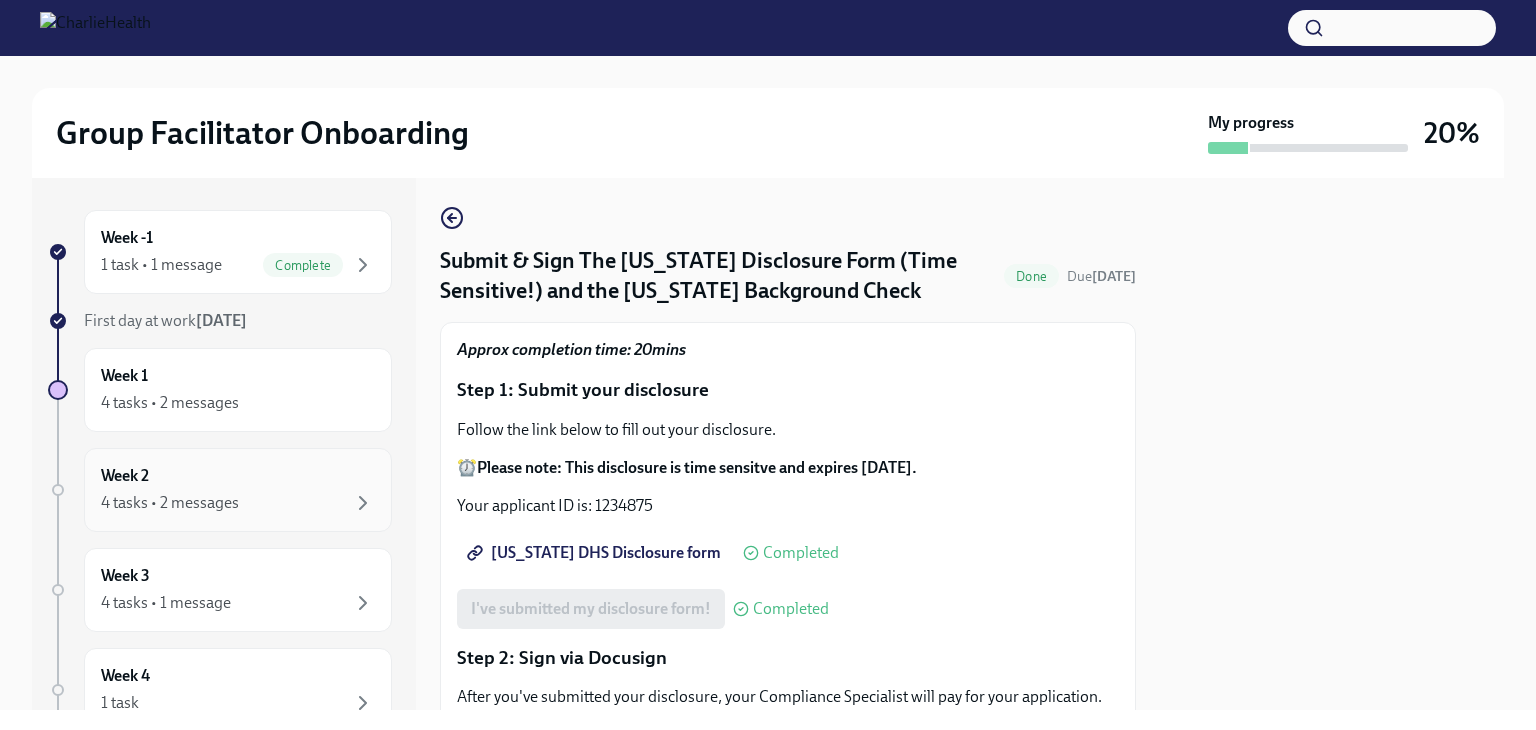 click on "Week 2 4 tasks • 2 messages" at bounding box center [238, 490] 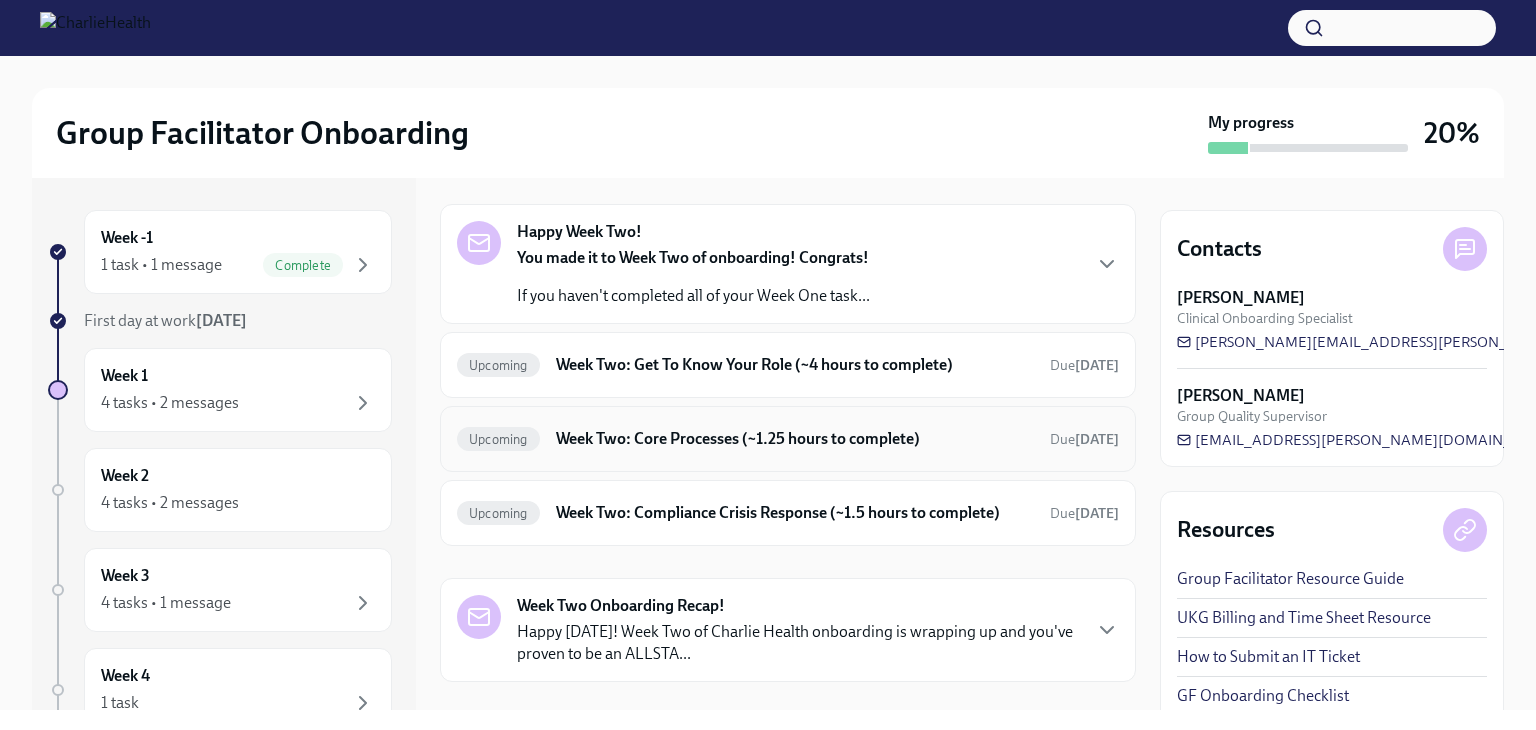 scroll, scrollTop: 100, scrollLeft: 0, axis: vertical 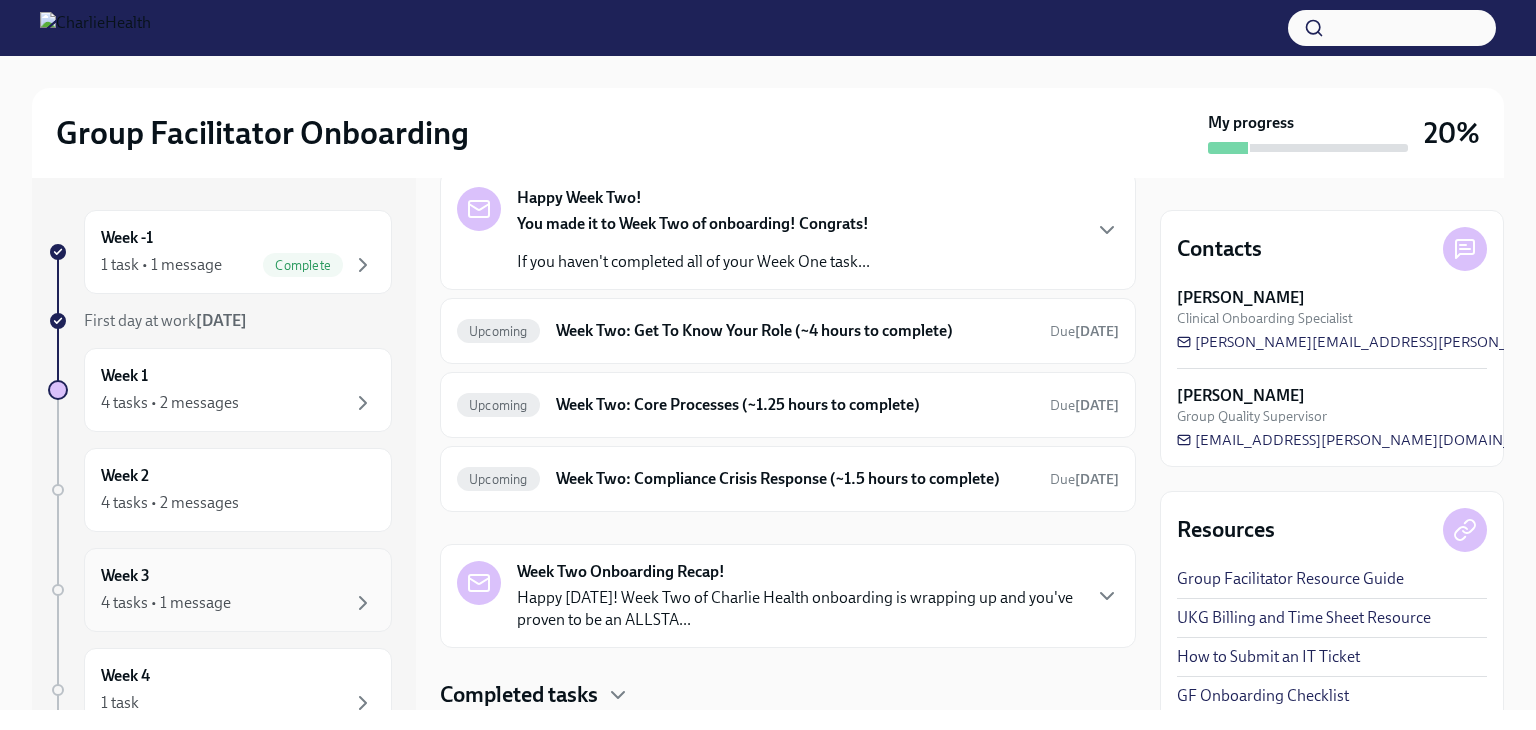 click on "4 tasks • 1 message" at bounding box center [166, 603] 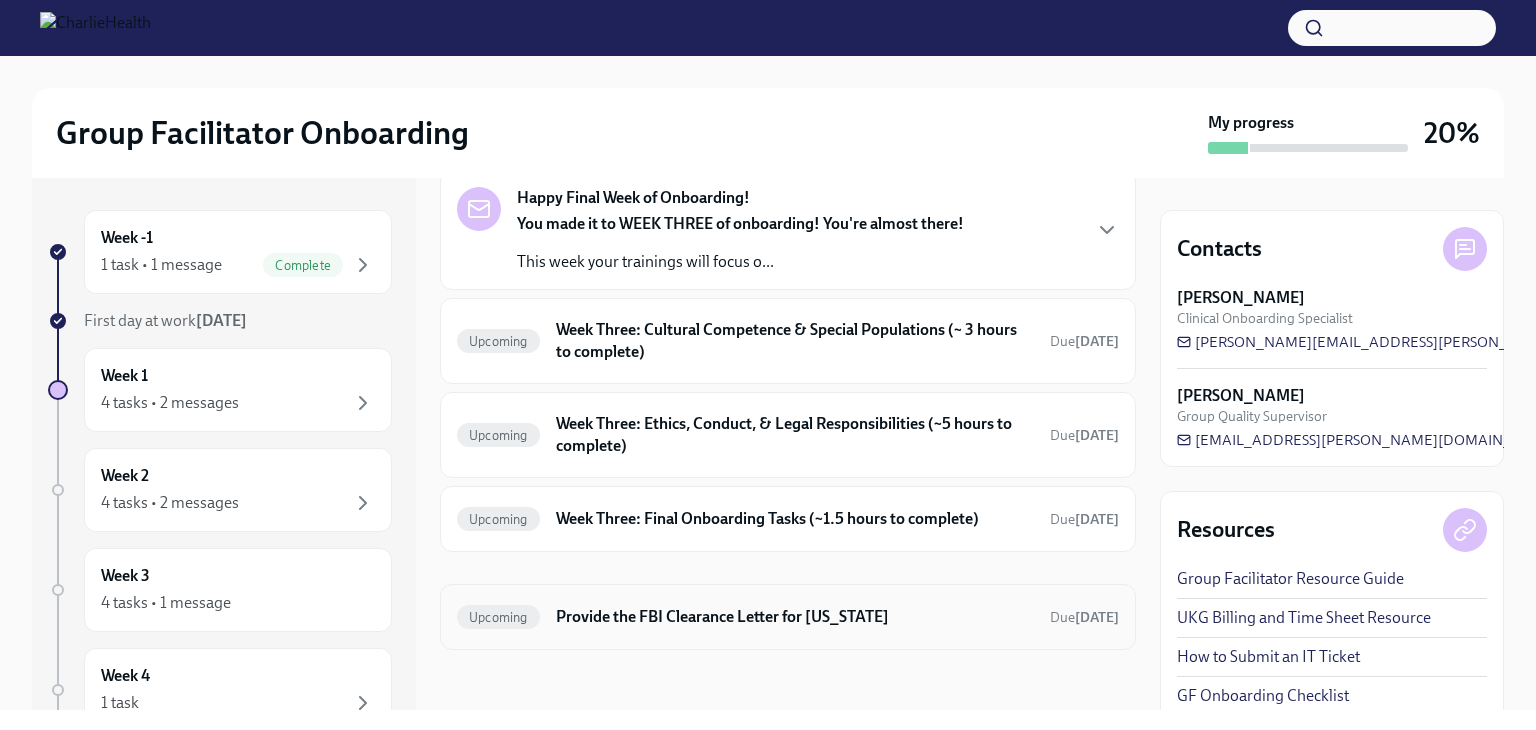 click on "Provide the FBI Clearance Letter for [US_STATE]" at bounding box center (795, 617) 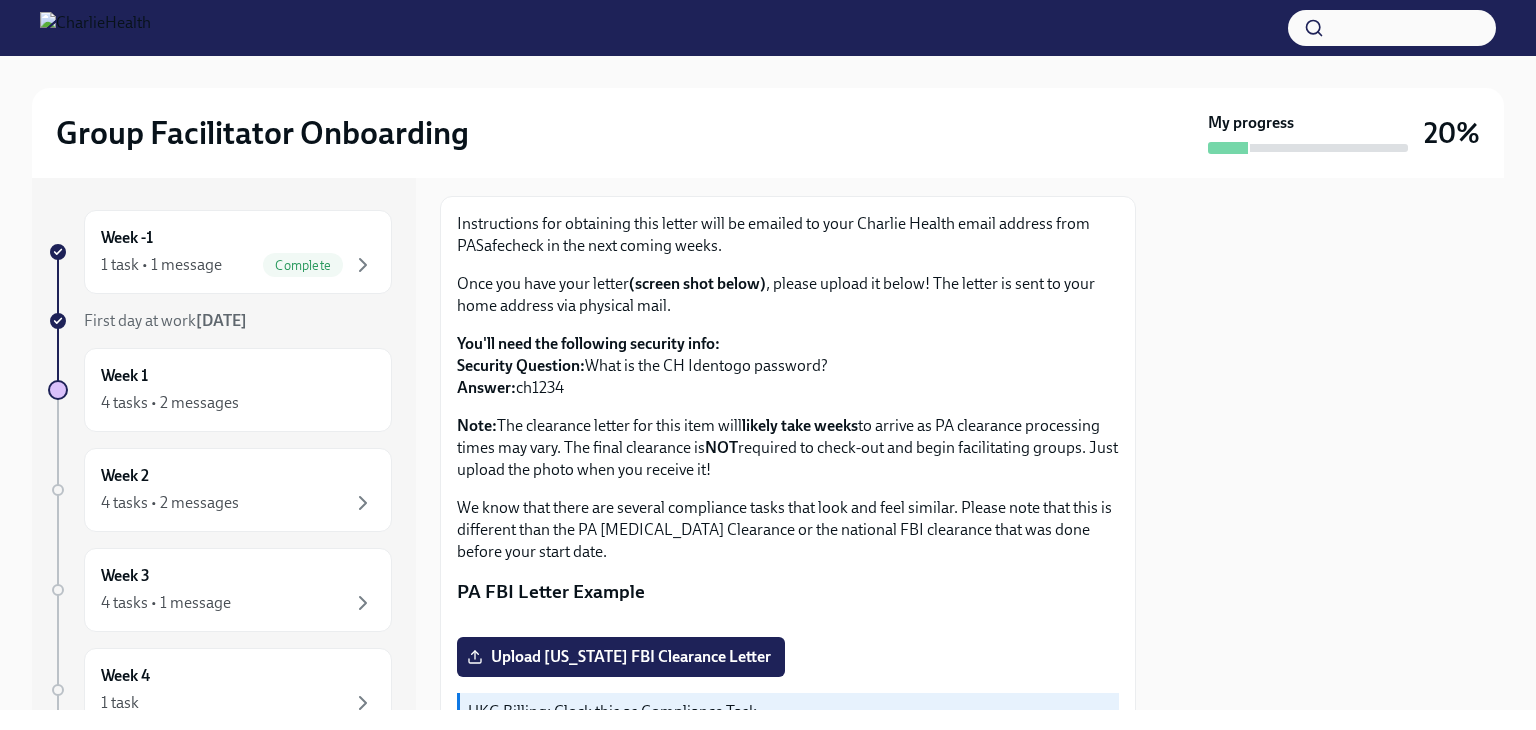 scroll, scrollTop: 0, scrollLeft: 0, axis: both 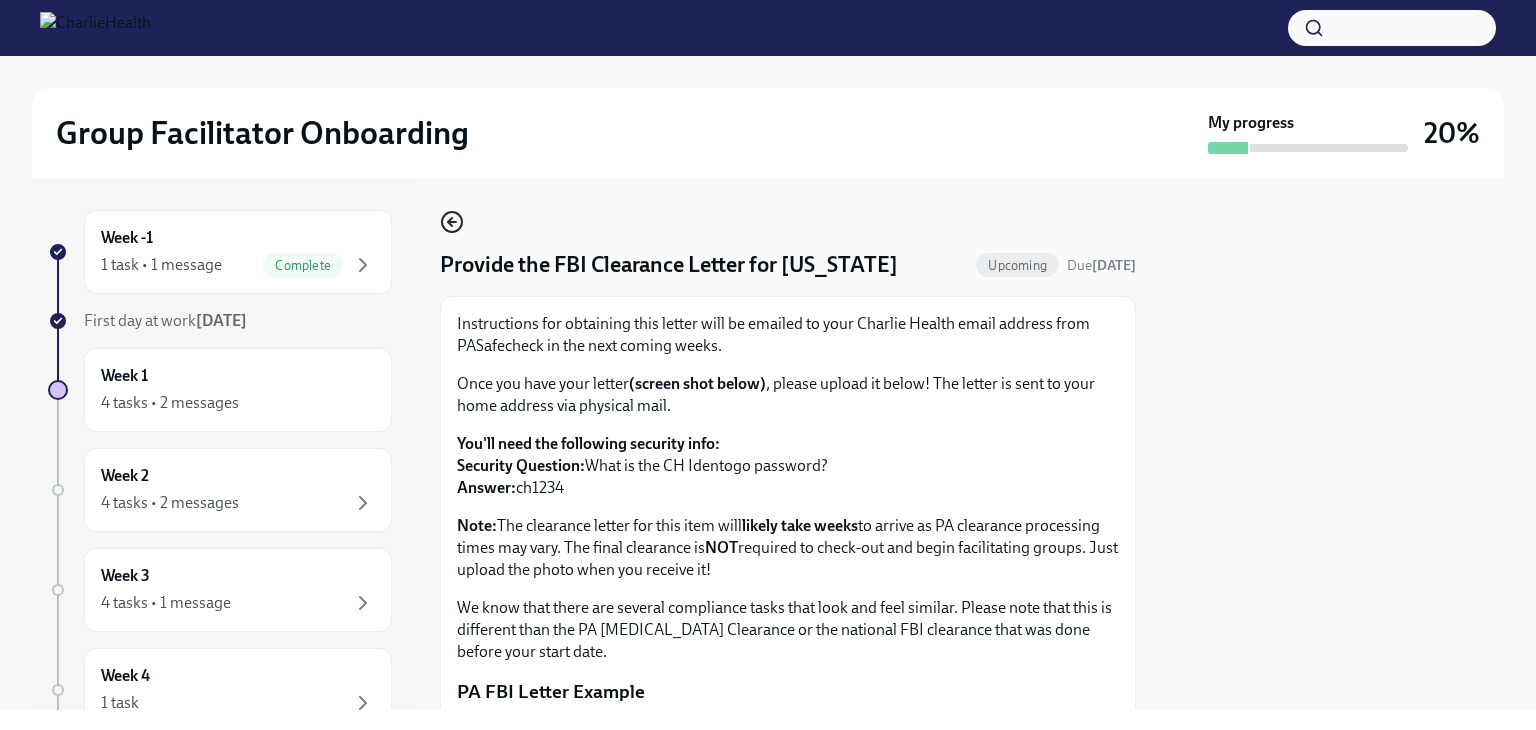 click 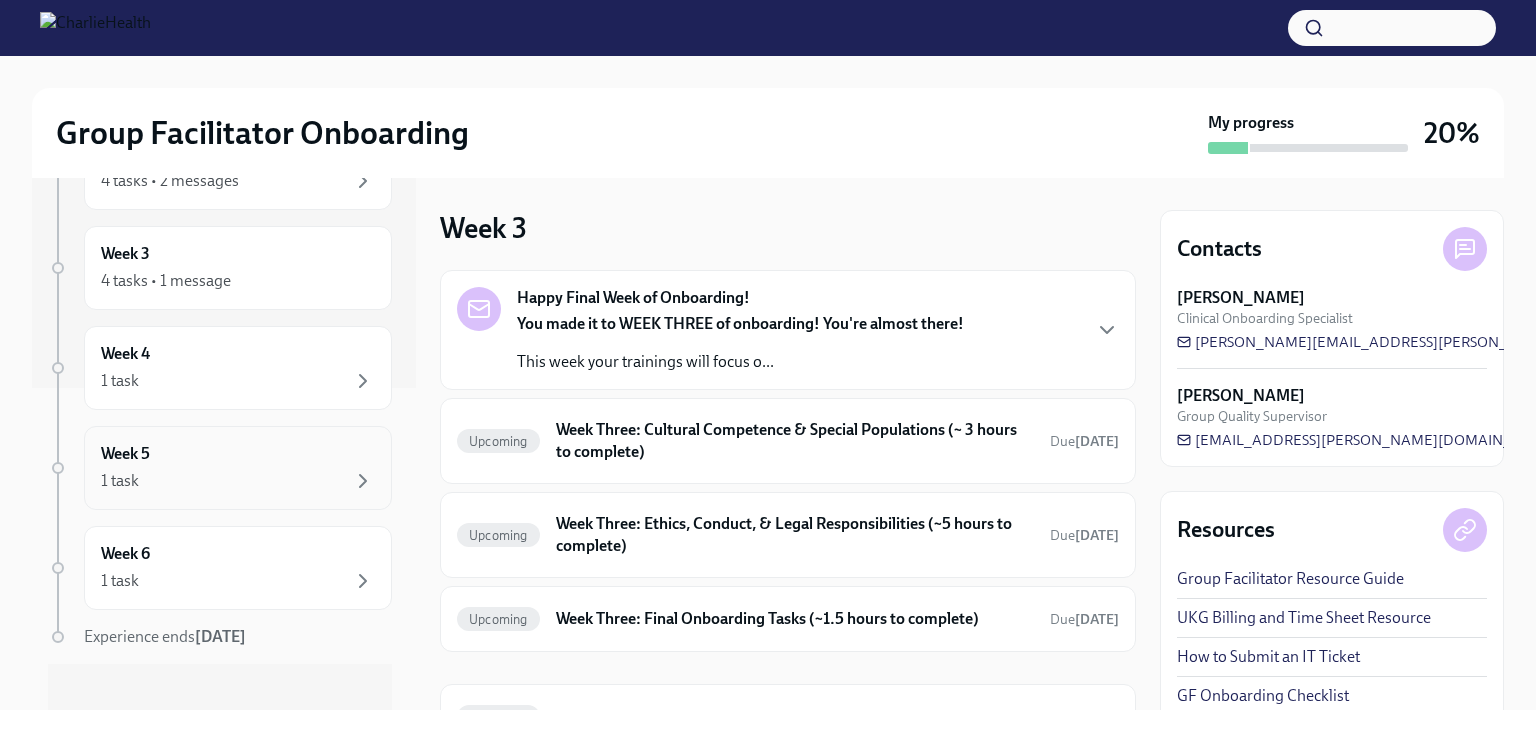 scroll, scrollTop: 337, scrollLeft: 0, axis: vertical 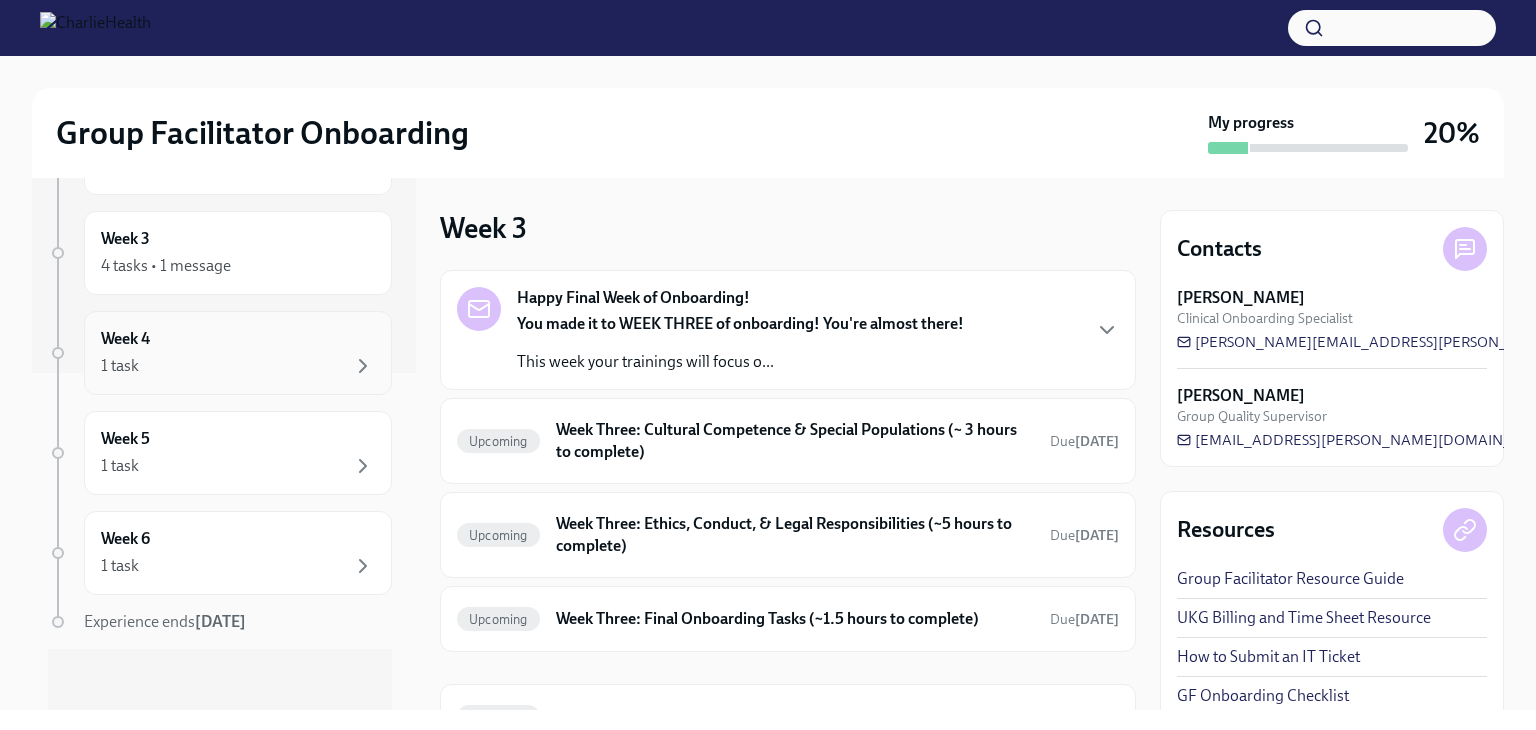 click on "Week 4 1 task" at bounding box center [238, 353] 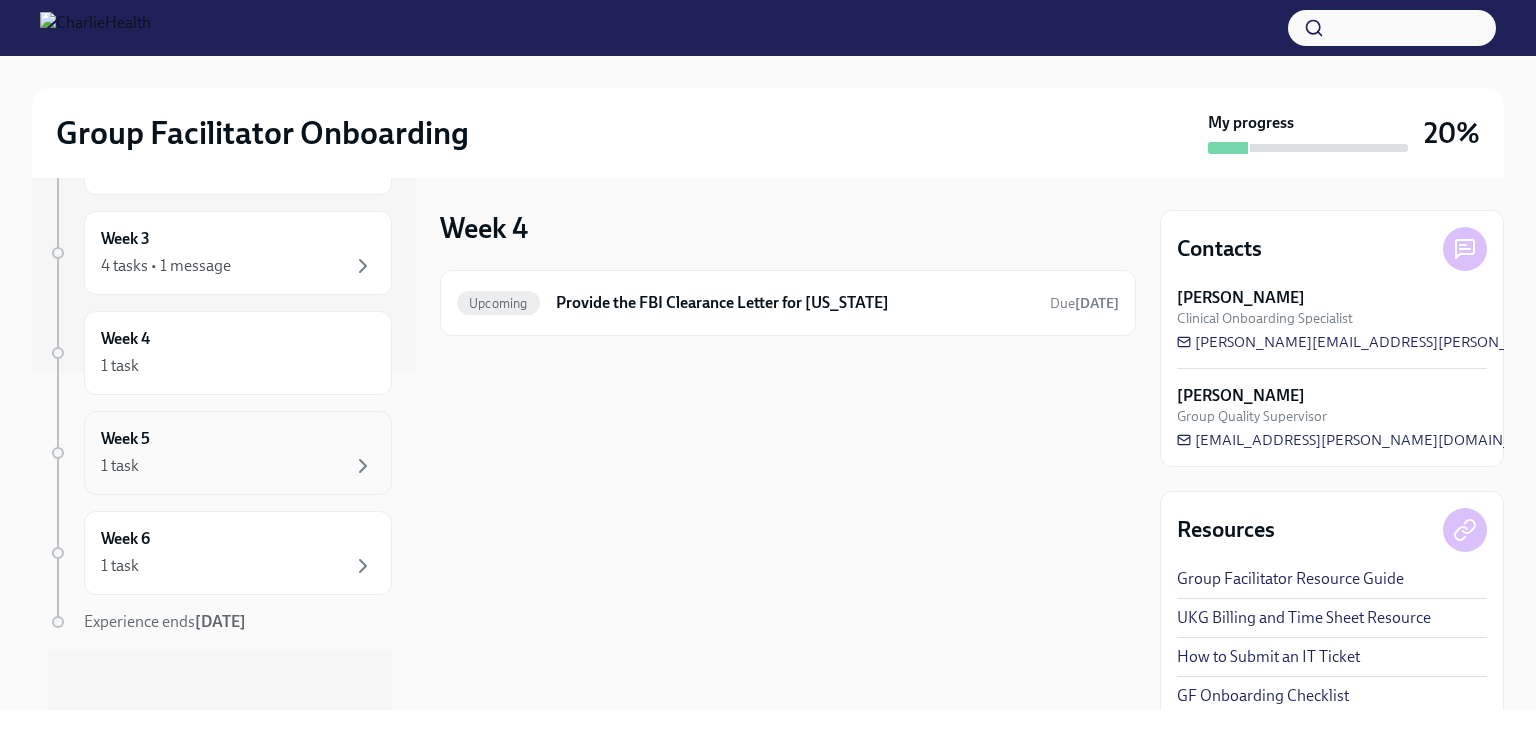 click on "1 task" at bounding box center (238, 466) 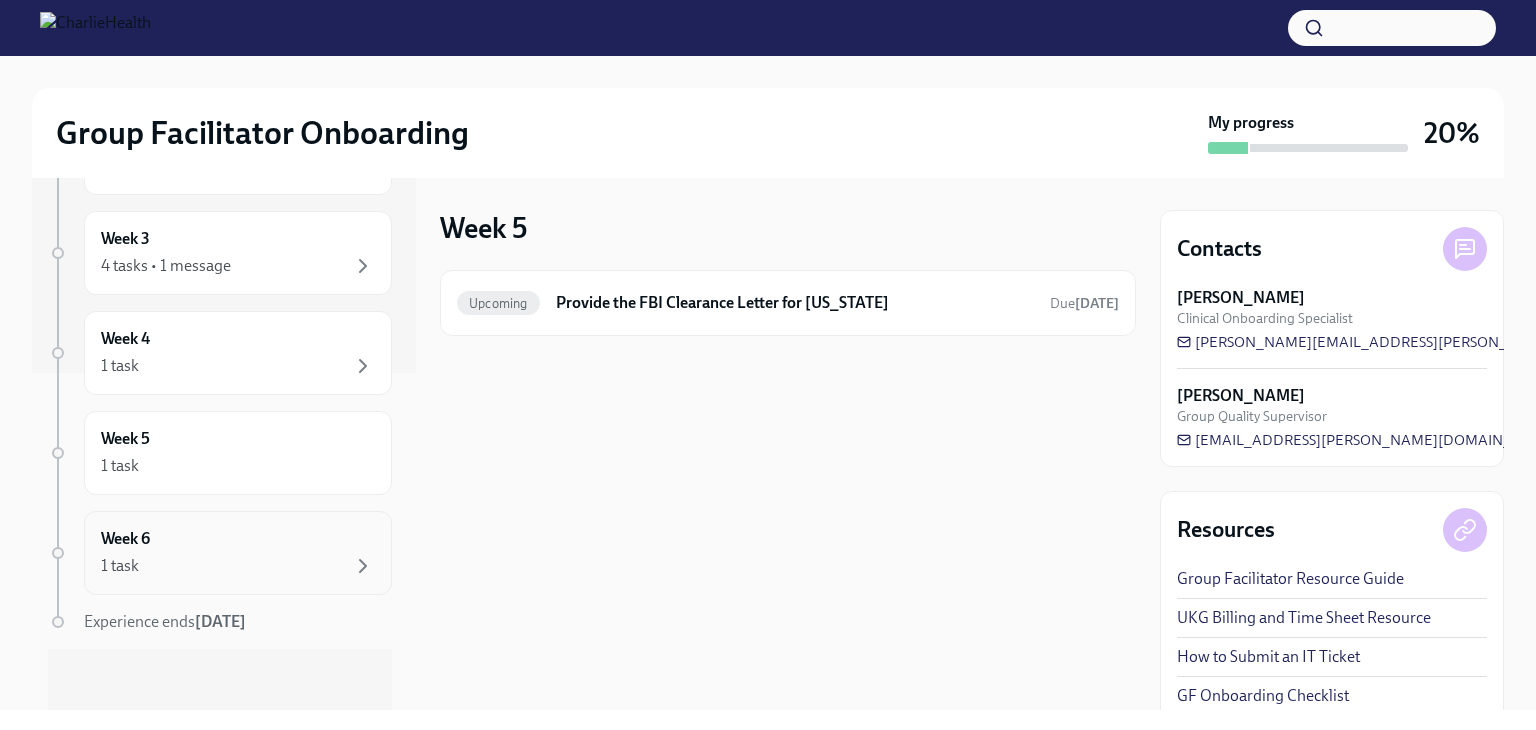 click on "Week 6 1 task" at bounding box center [238, 553] 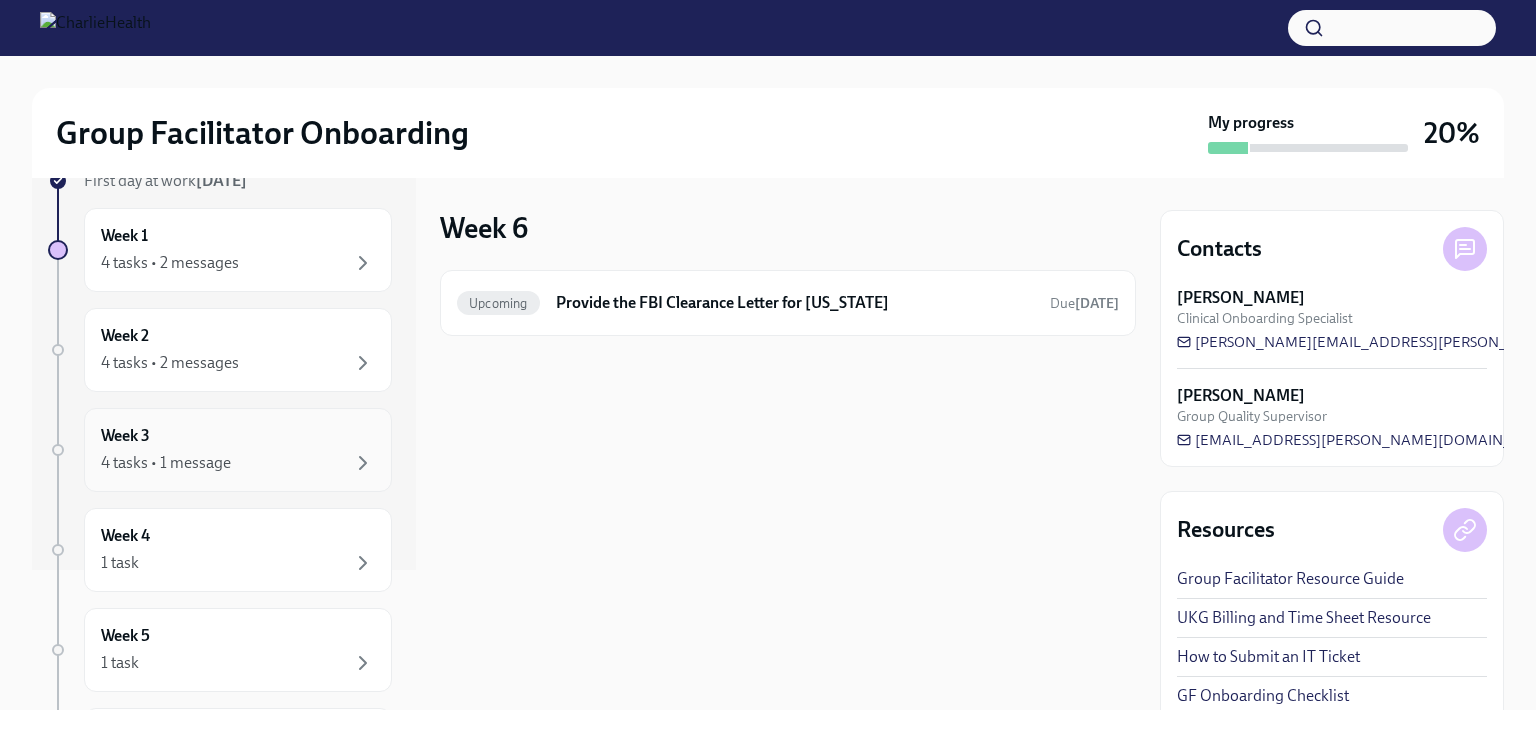 scroll, scrollTop: 137, scrollLeft: 0, axis: vertical 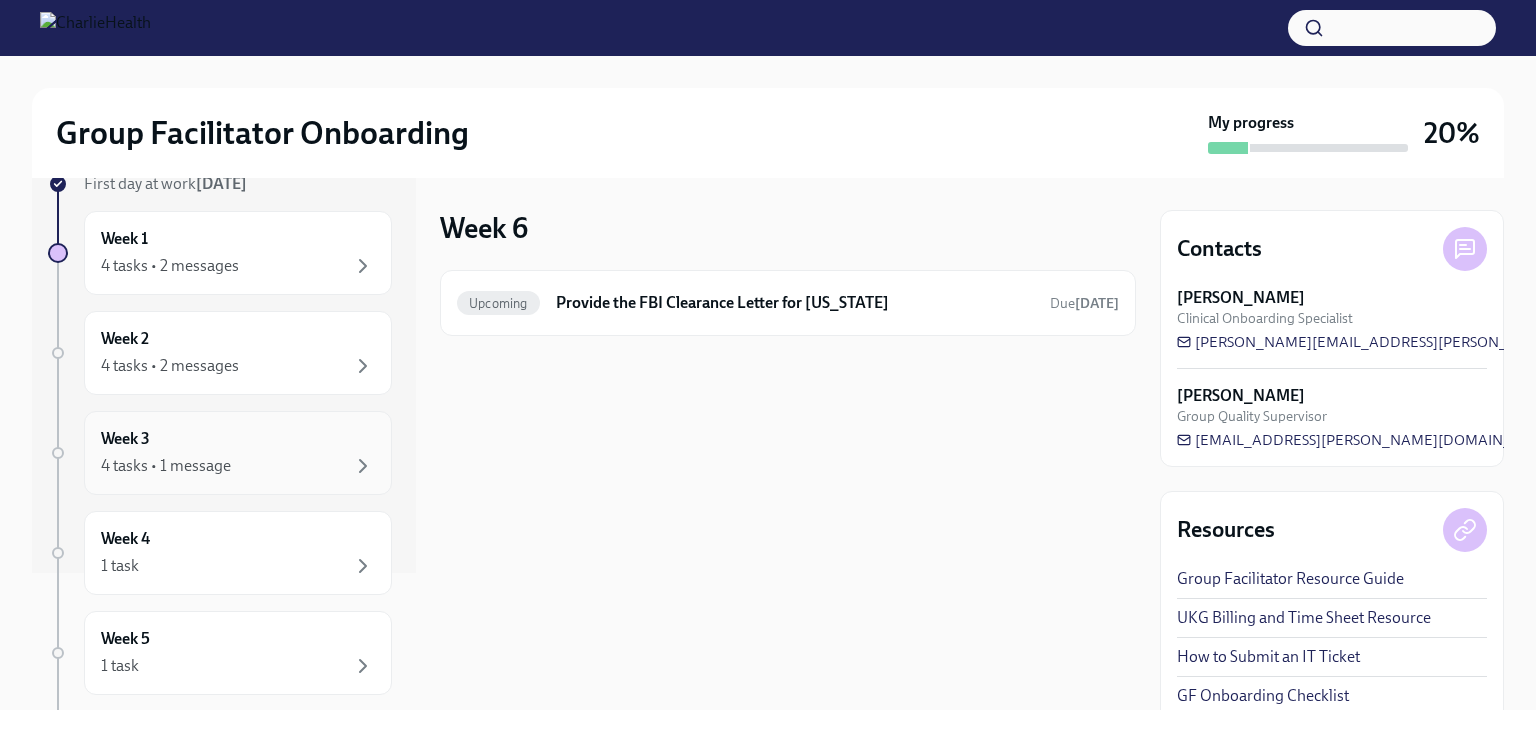 click on "Week 3 4 tasks • 1 message" at bounding box center (238, 453) 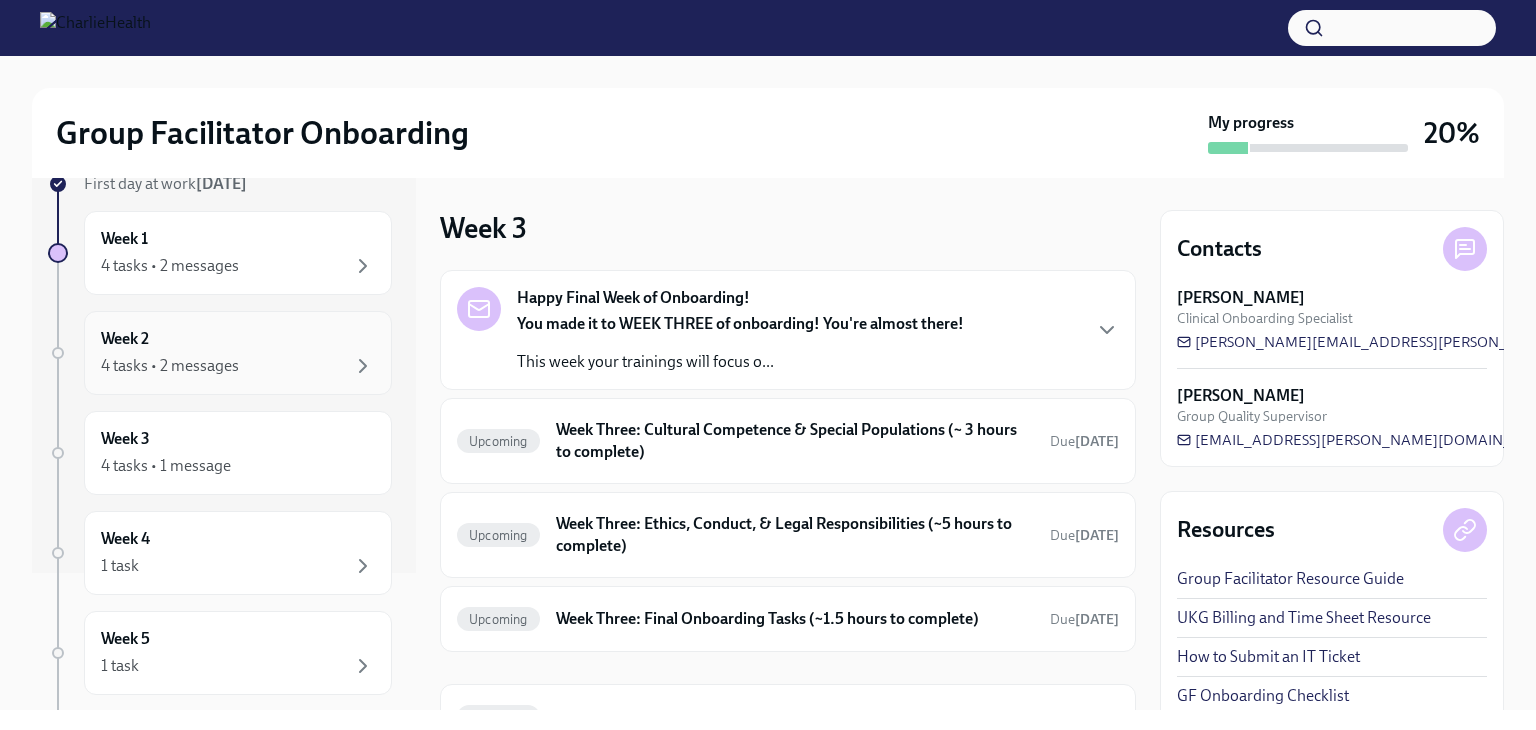 click on "Week 2 4 tasks • 2 messages" at bounding box center [238, 353] 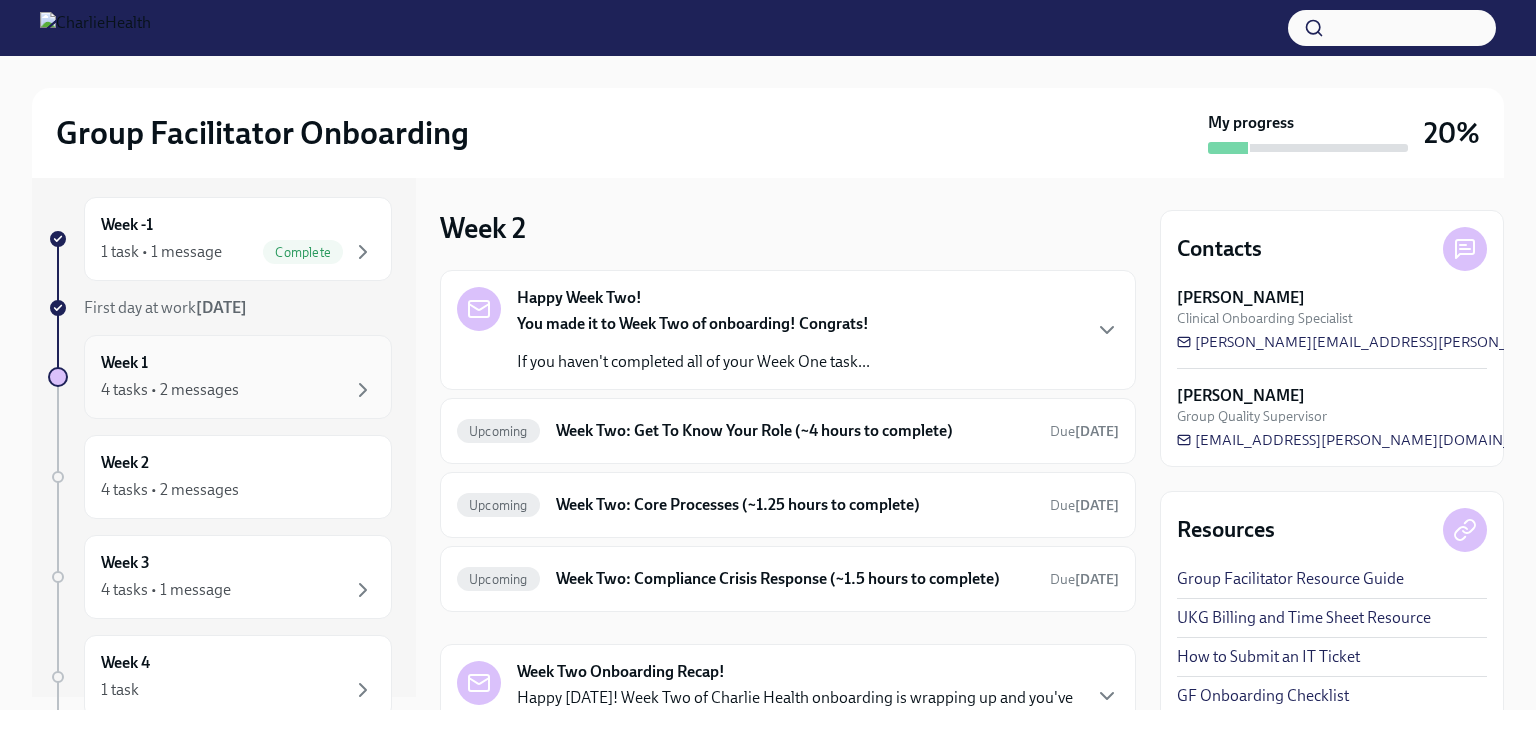 scroll, scrollTop: 0, scrollLeft: 0, axis: both 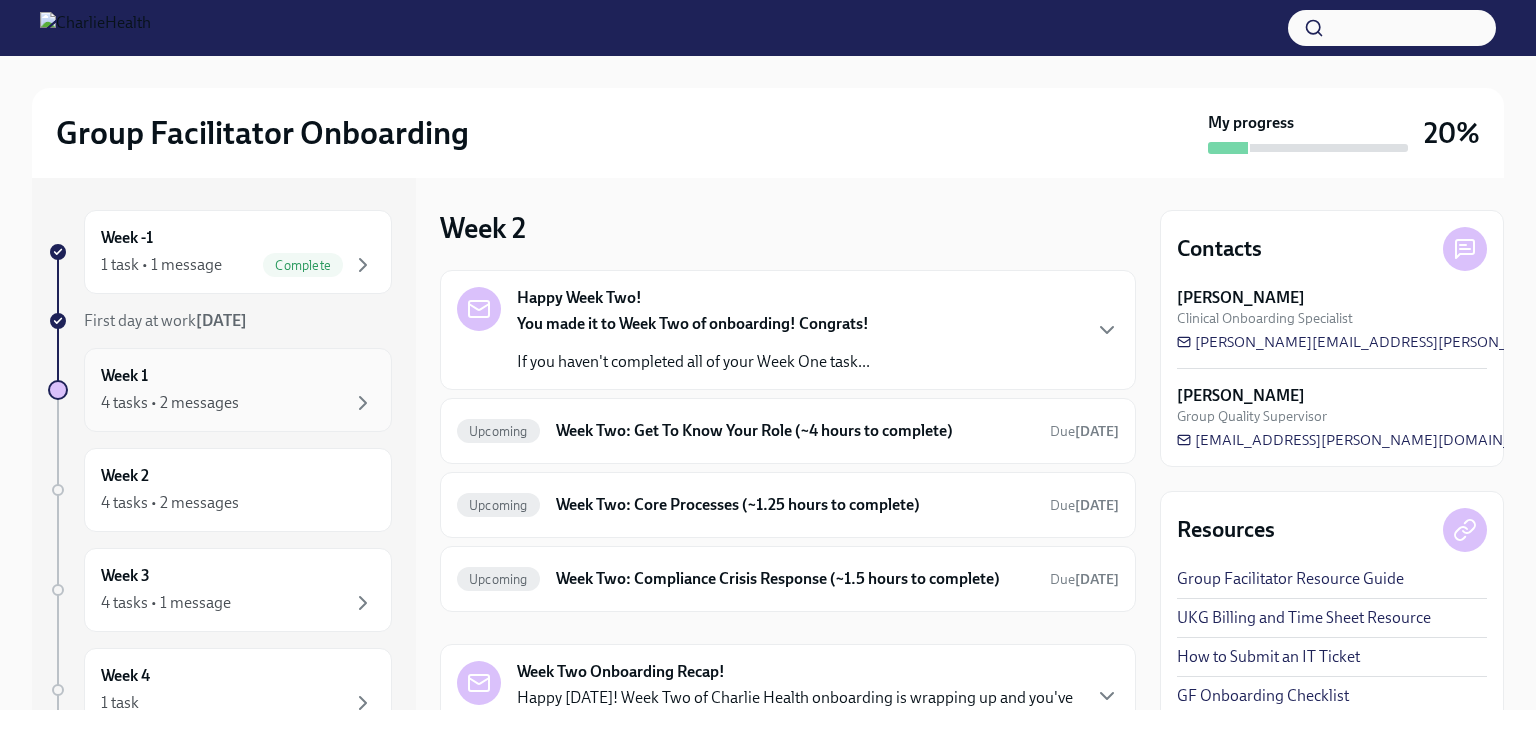click on "4 tasks • 2 messages" at bounding box center (238, 403) 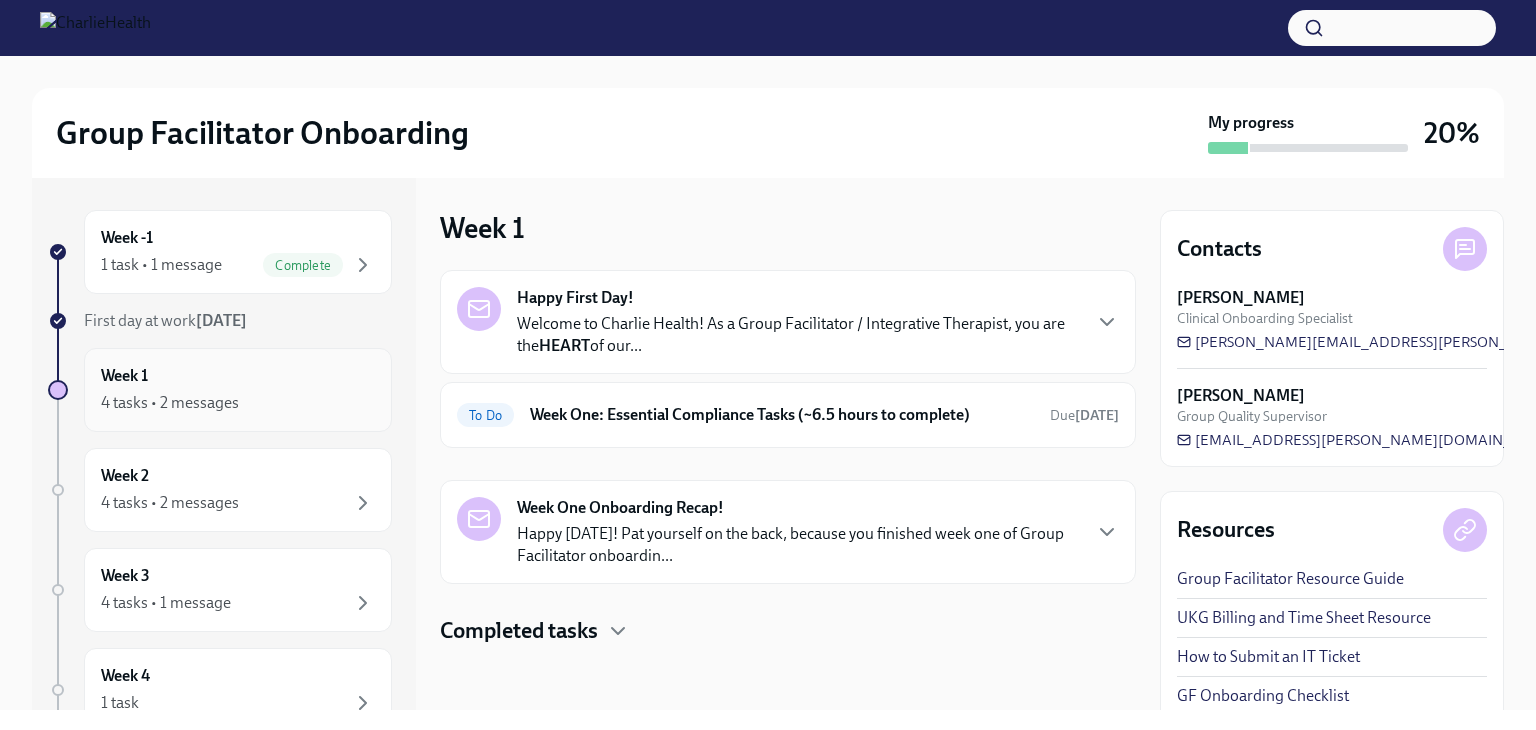 click on "Week 1 4 tasks • 2 messages" at bounding box center (238, 390) 